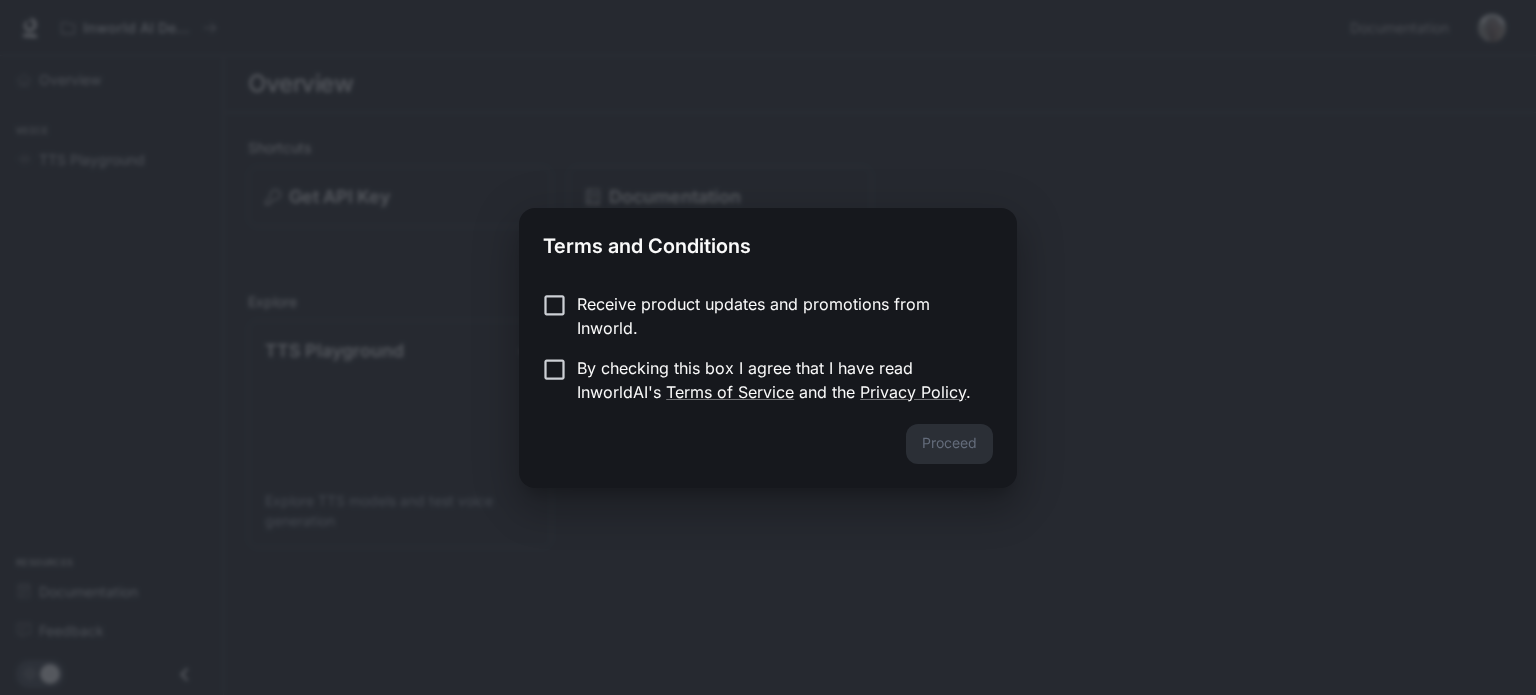 scroll, scrollTop: 0, scrollLeft: 0, axis: both 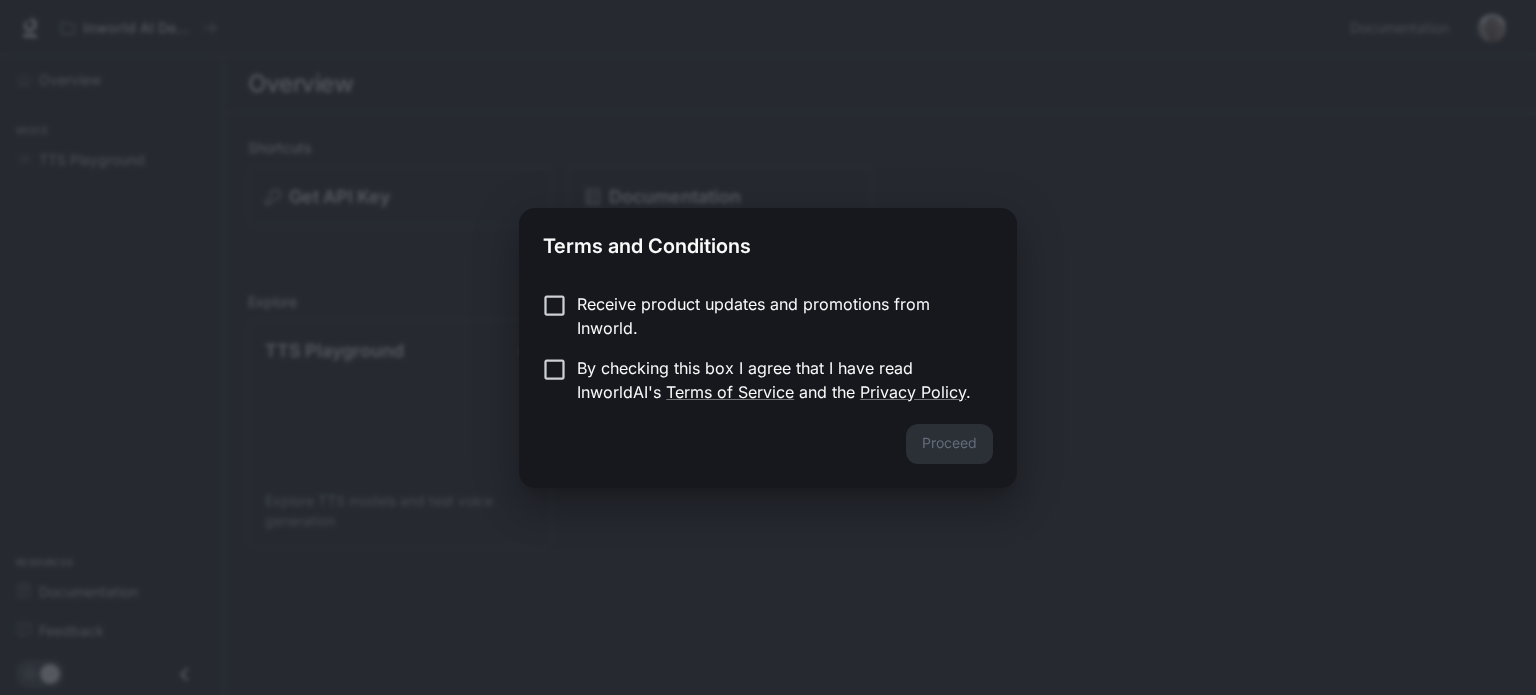 click on "By checking this box I agree that I have read InworldAI's   Terms of Service   and the   Privacy Policy ." at bounding box center (777, 380) 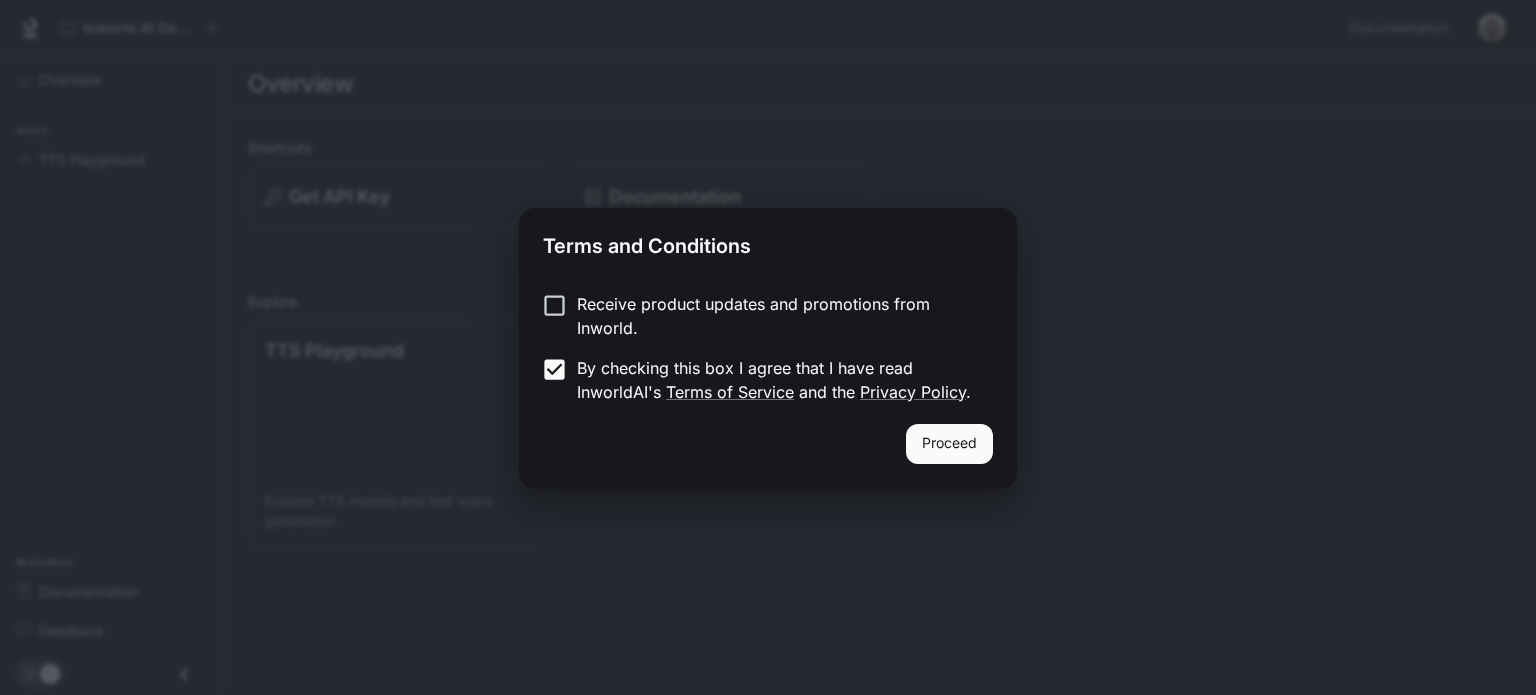 click on "Proceed" at bounding box center [949, 444] 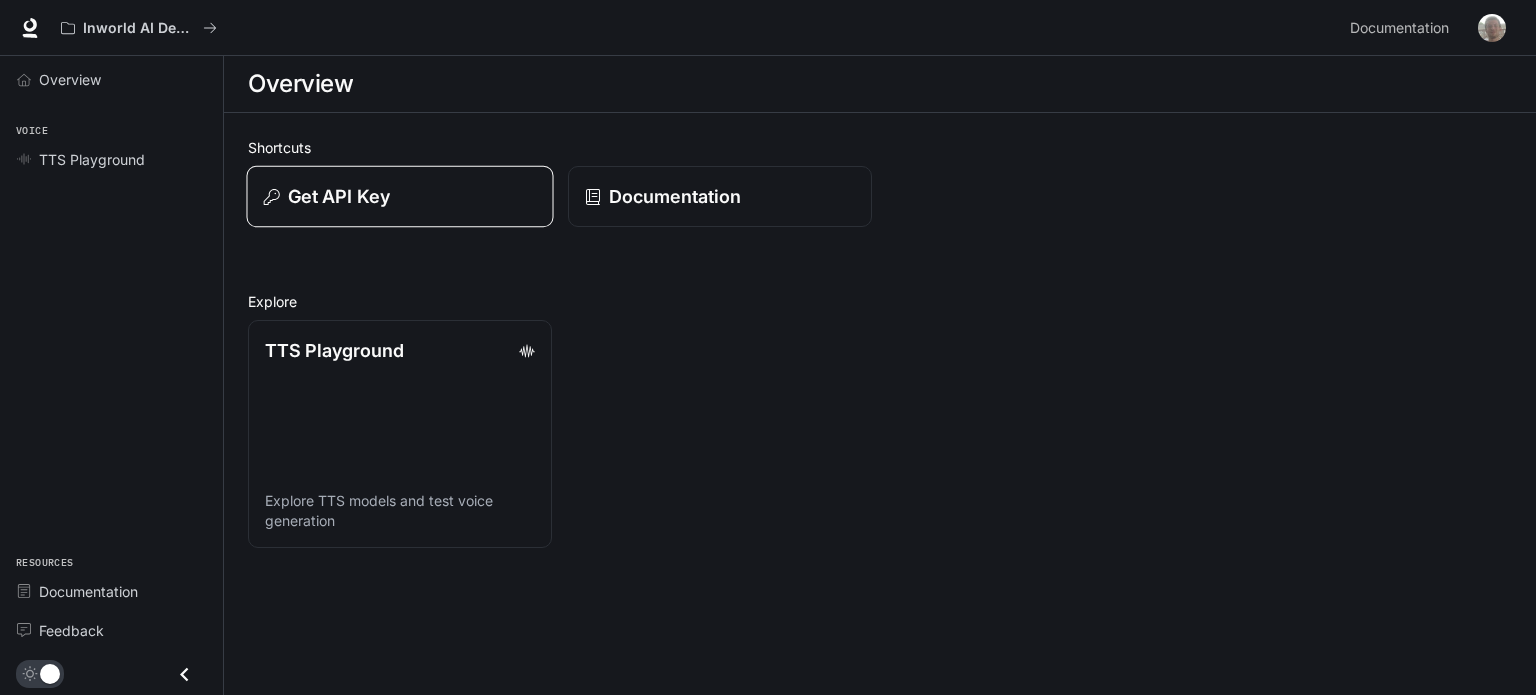click on "Get API Key" at bounding box center [400, 196] 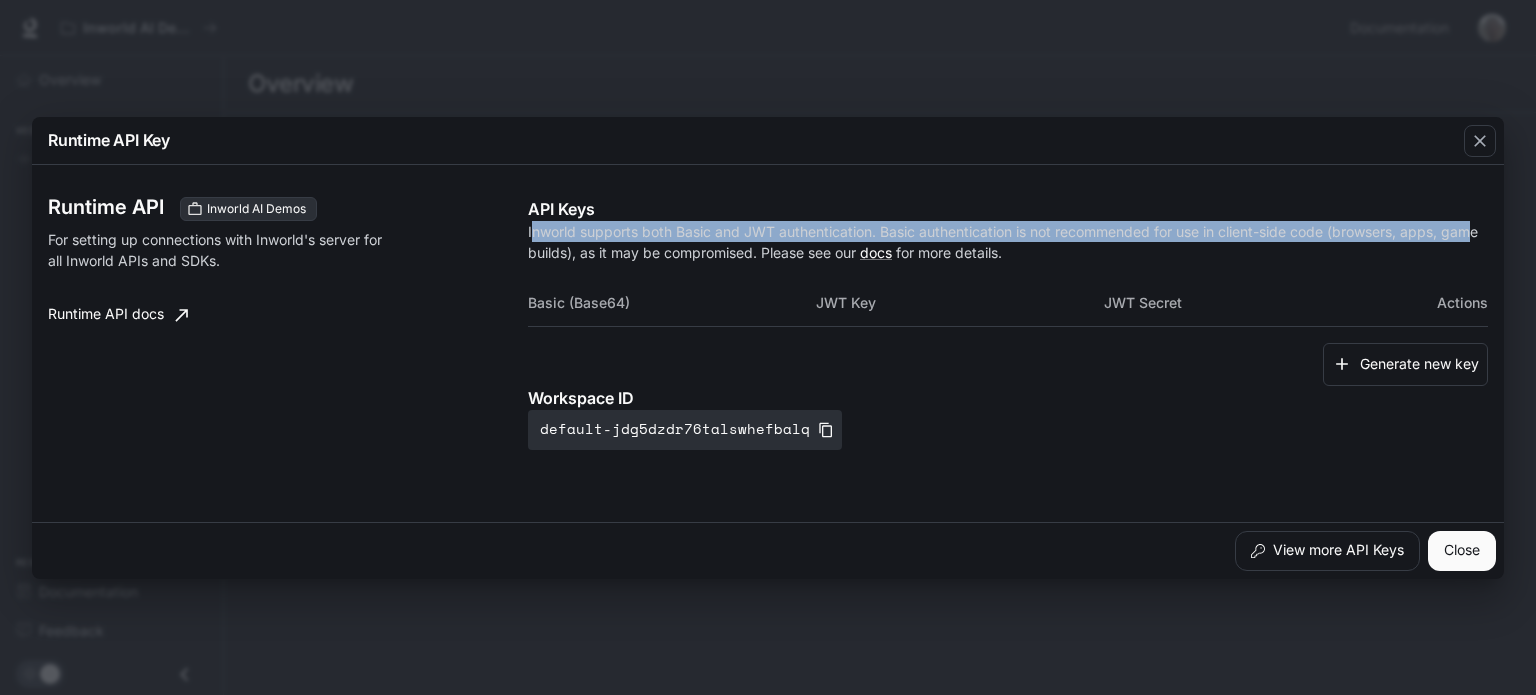 drag, startPoint x: 533, startPoint y: 236, endPoint x: 1475, endPoint y: 228, distance: 942.034 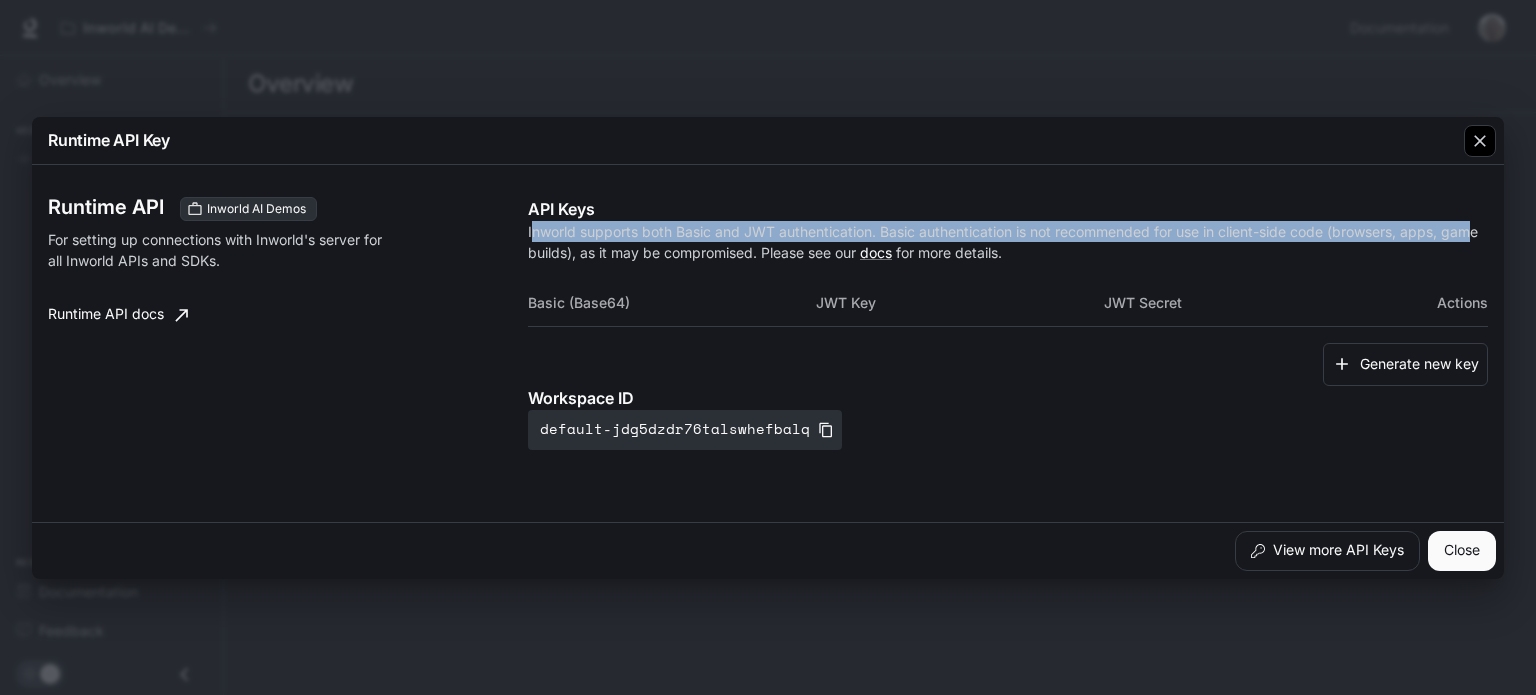 click at bounding box center [1480, 141] 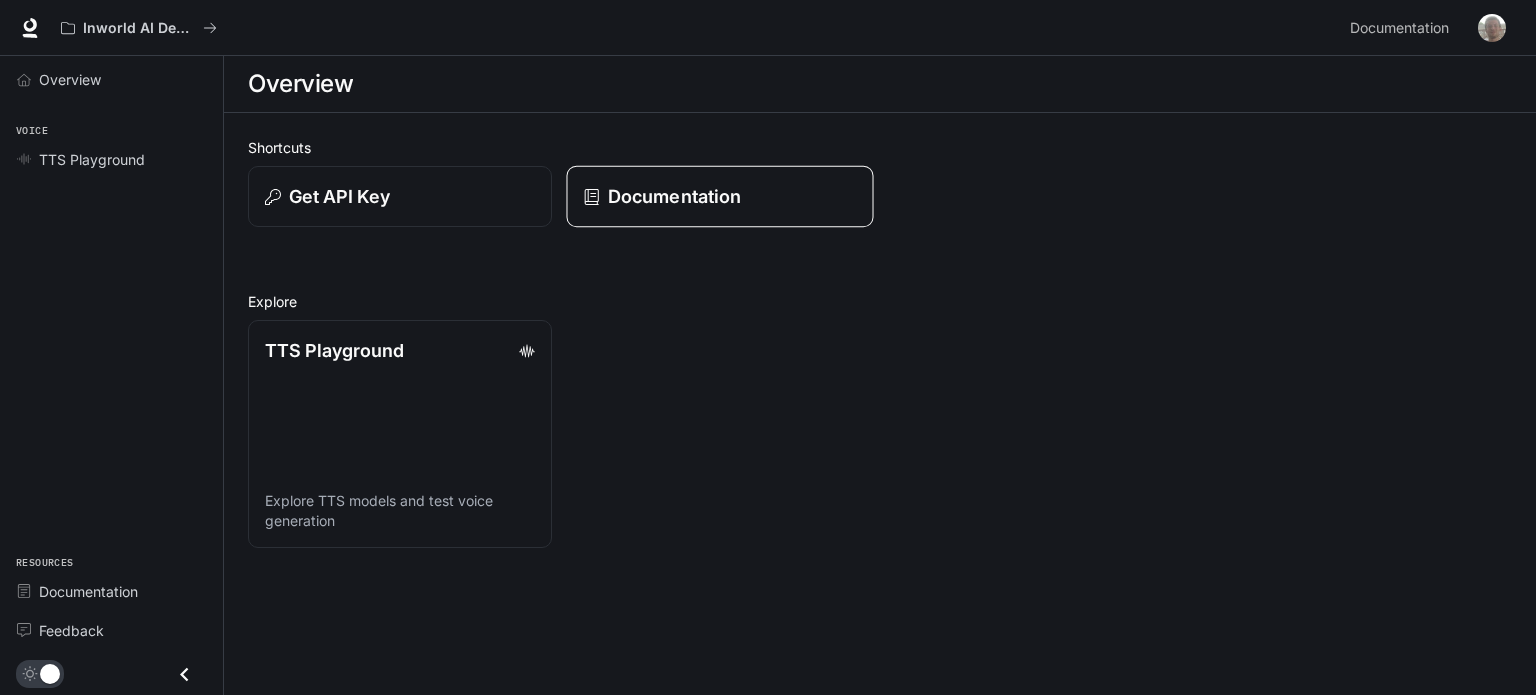 click on "Documentation" at bounding box center (719, 197) 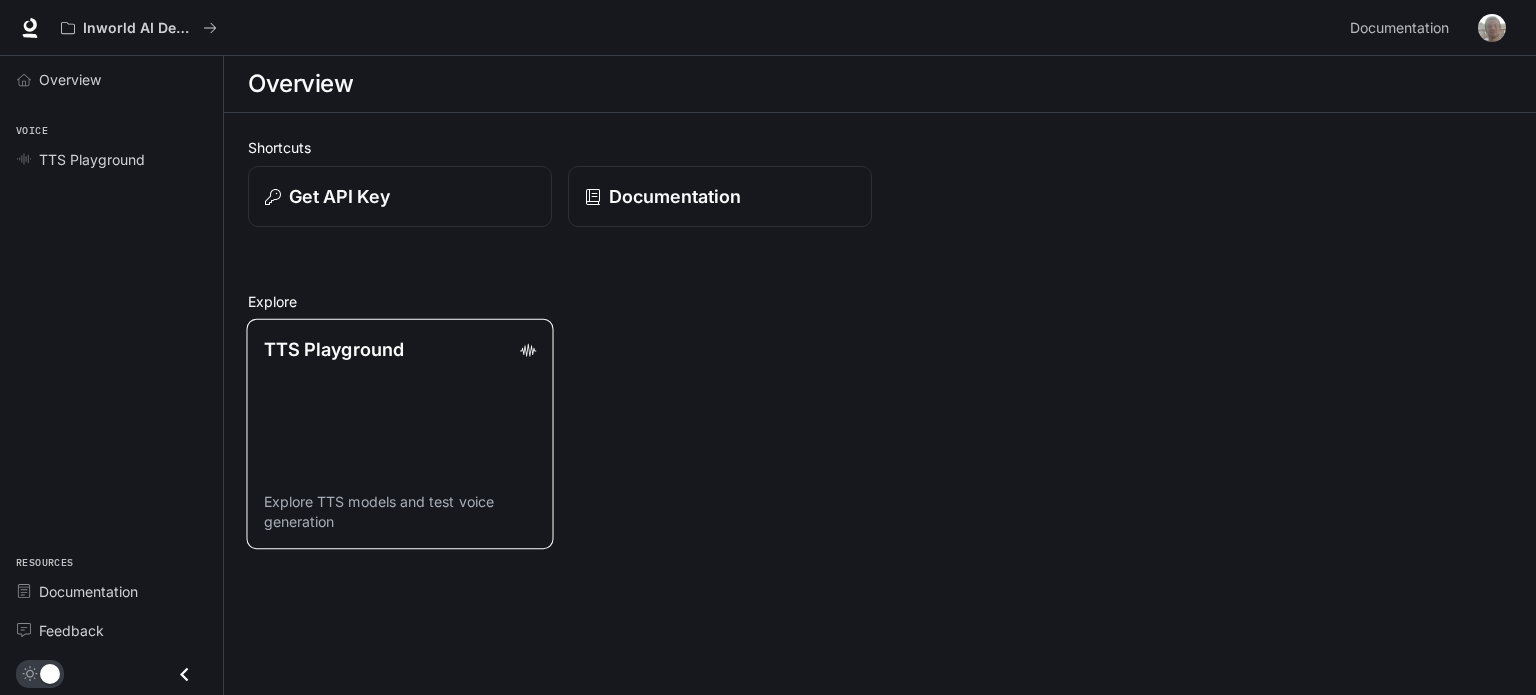 click on "TTS Playground Explore TTS models and test voice generation" at bounding box center (399, 434) 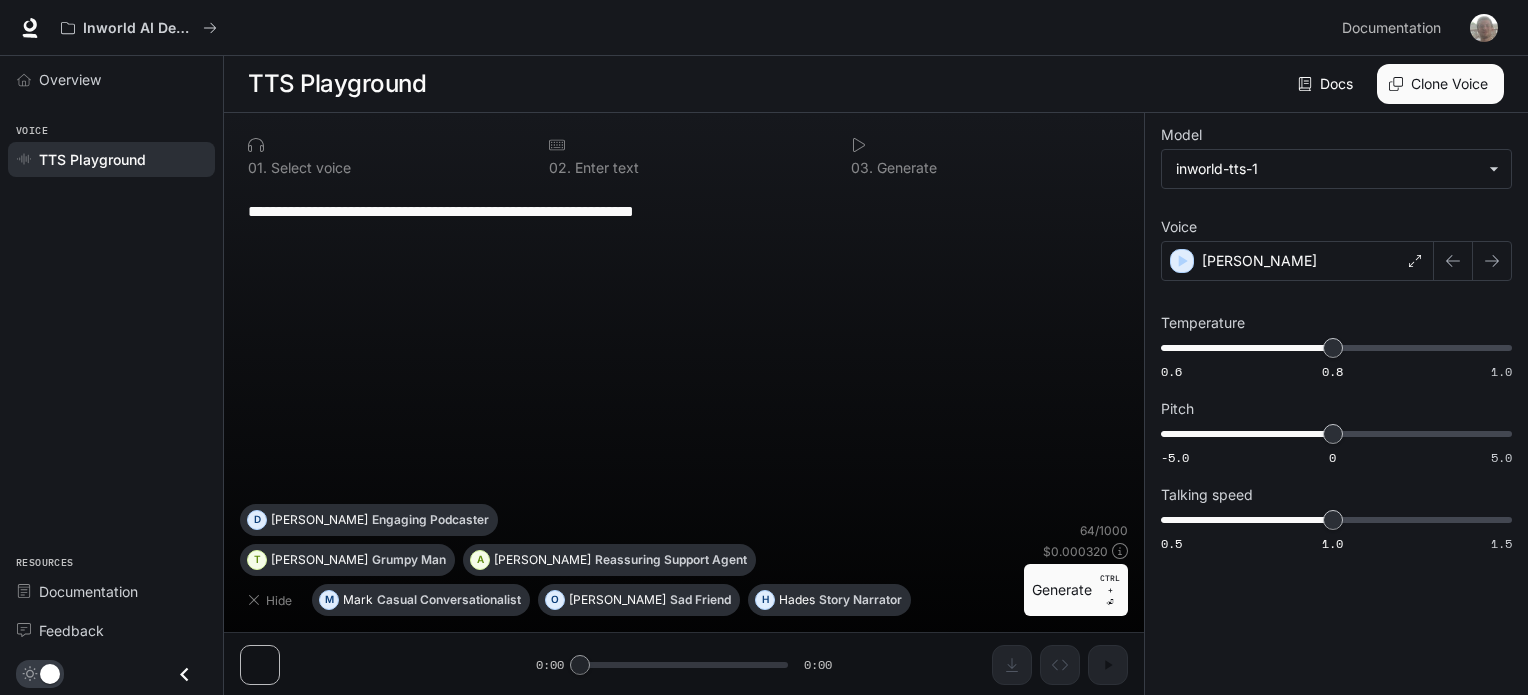click on "**********" at bounding box center (684, 211) 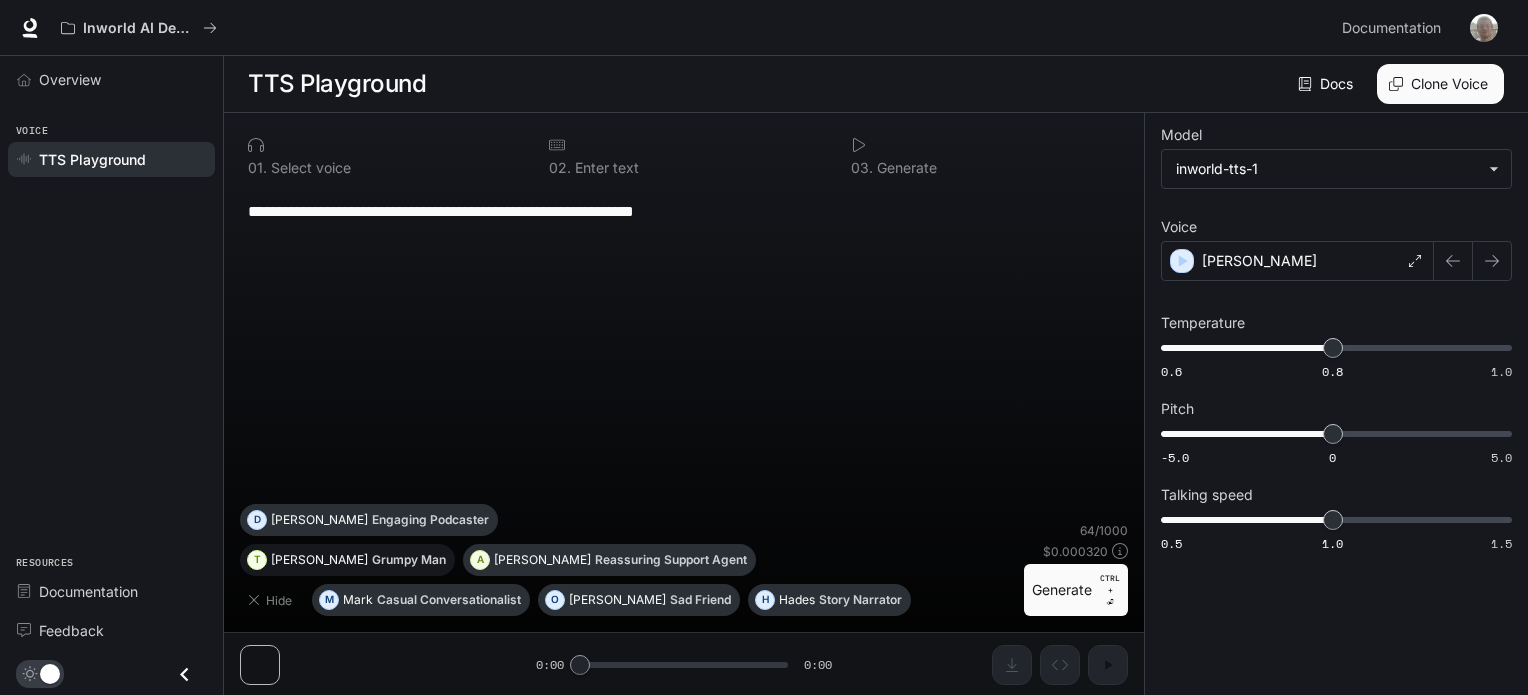 click on "T [PERSON_NAME] Man" at bounding box center (347, 560) 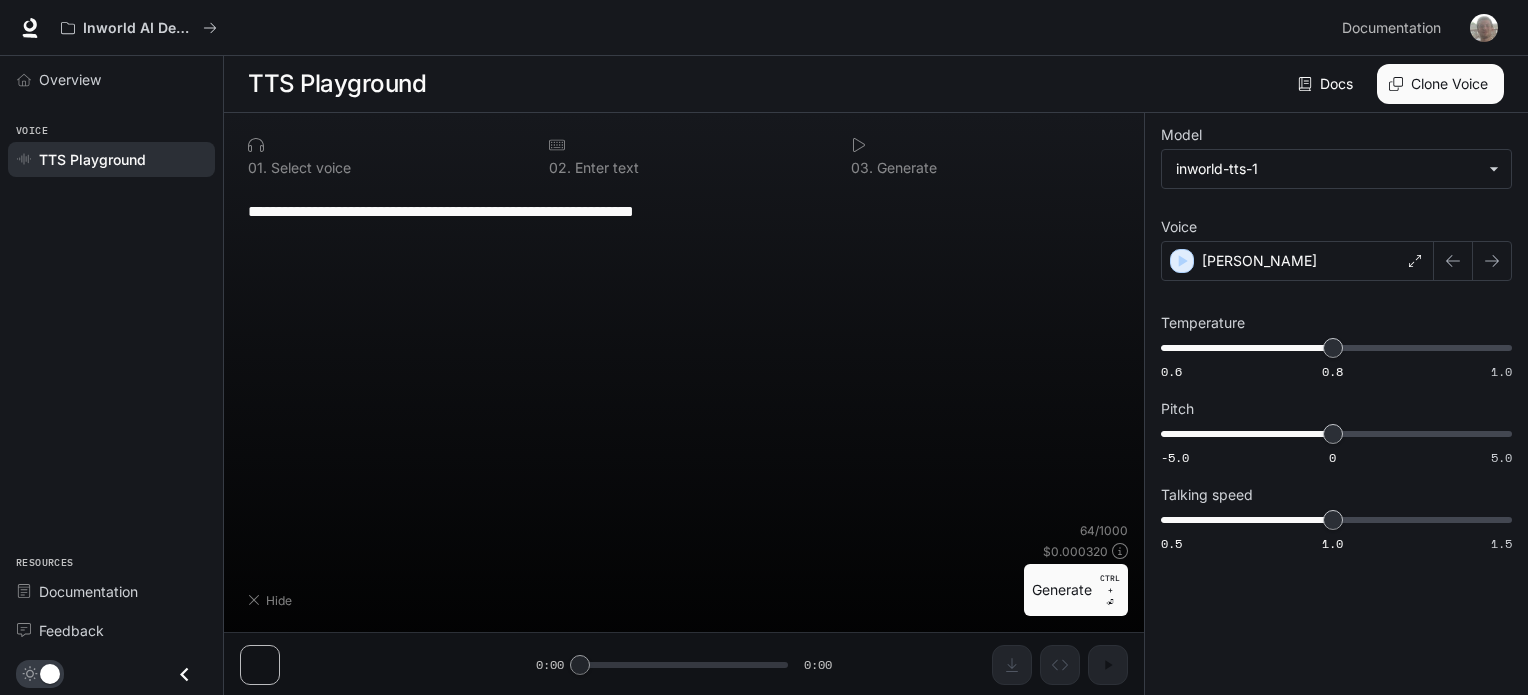 type on "**********" 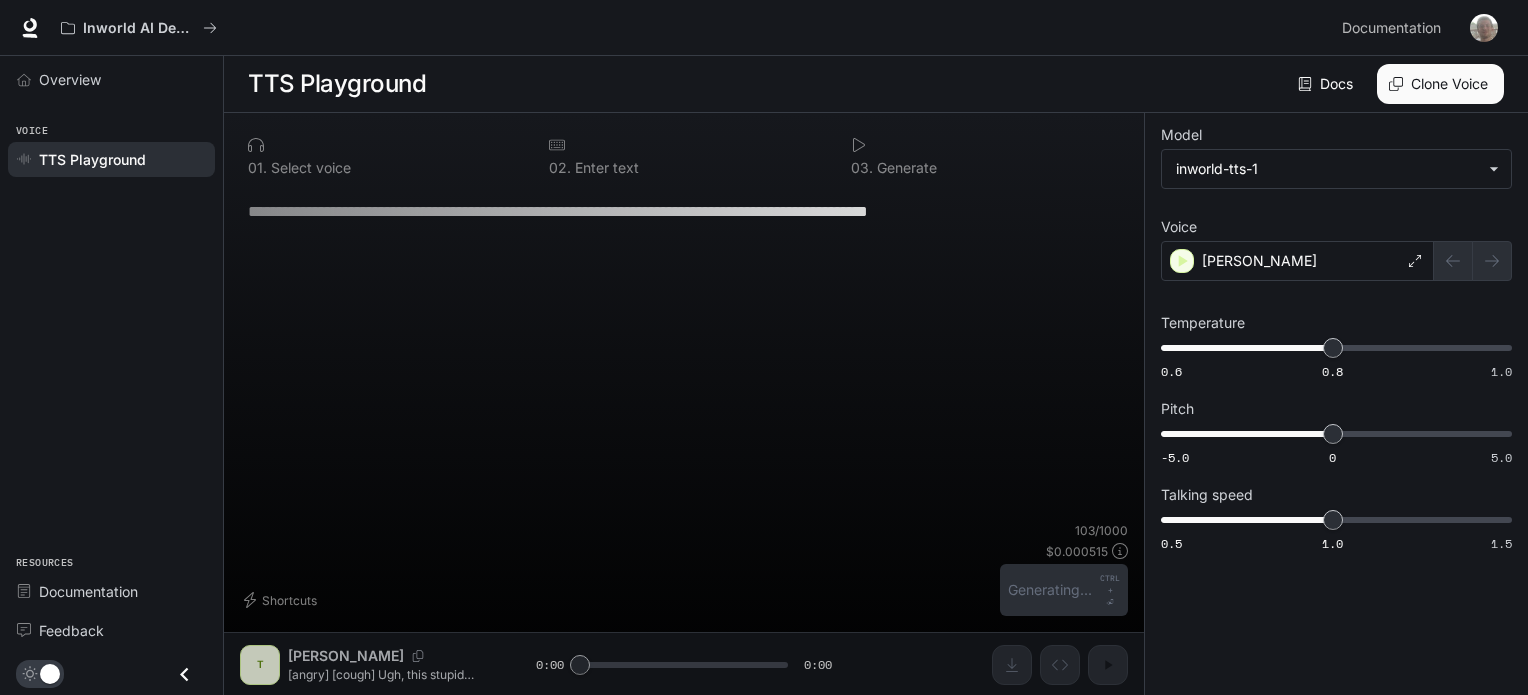 click on "**********" at bounding box center (684, 211) 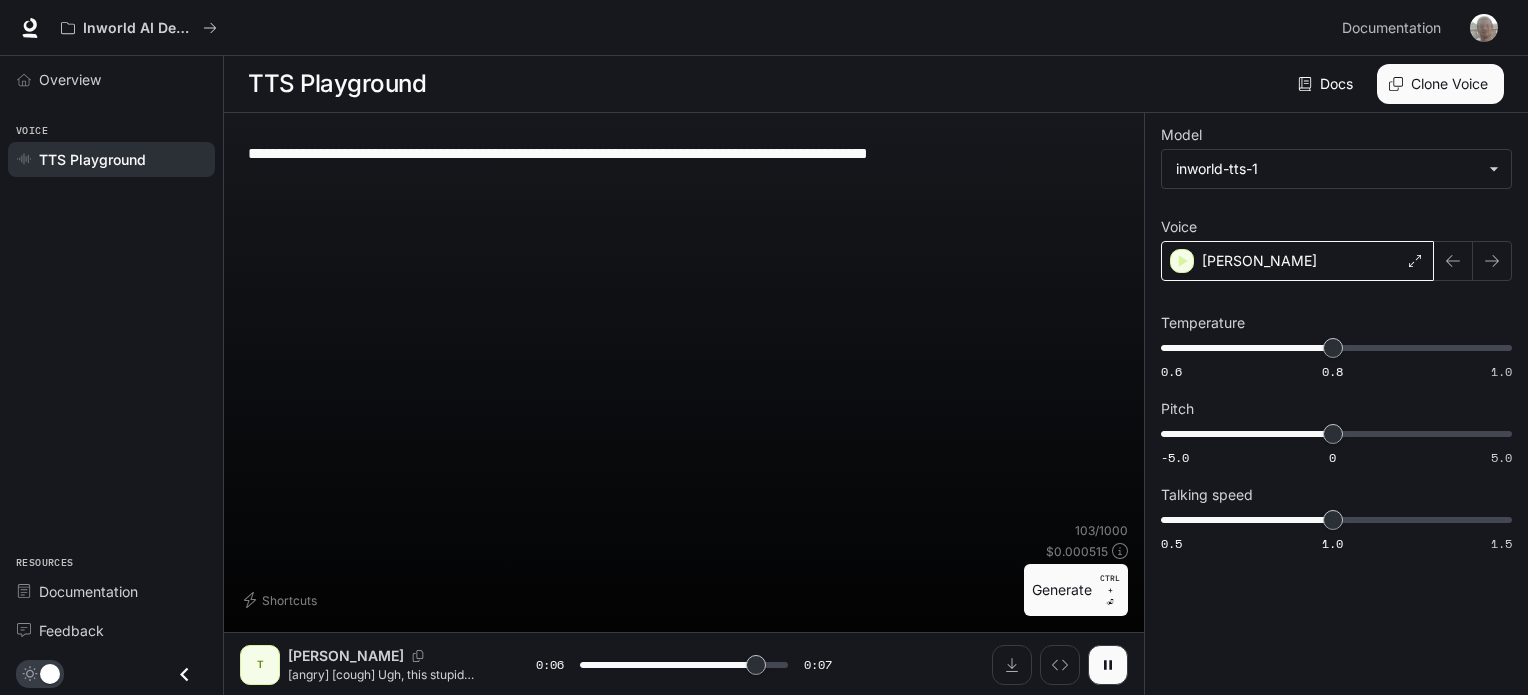 click on "[PERSON_NAME]" at bounding box center [1297, 261] 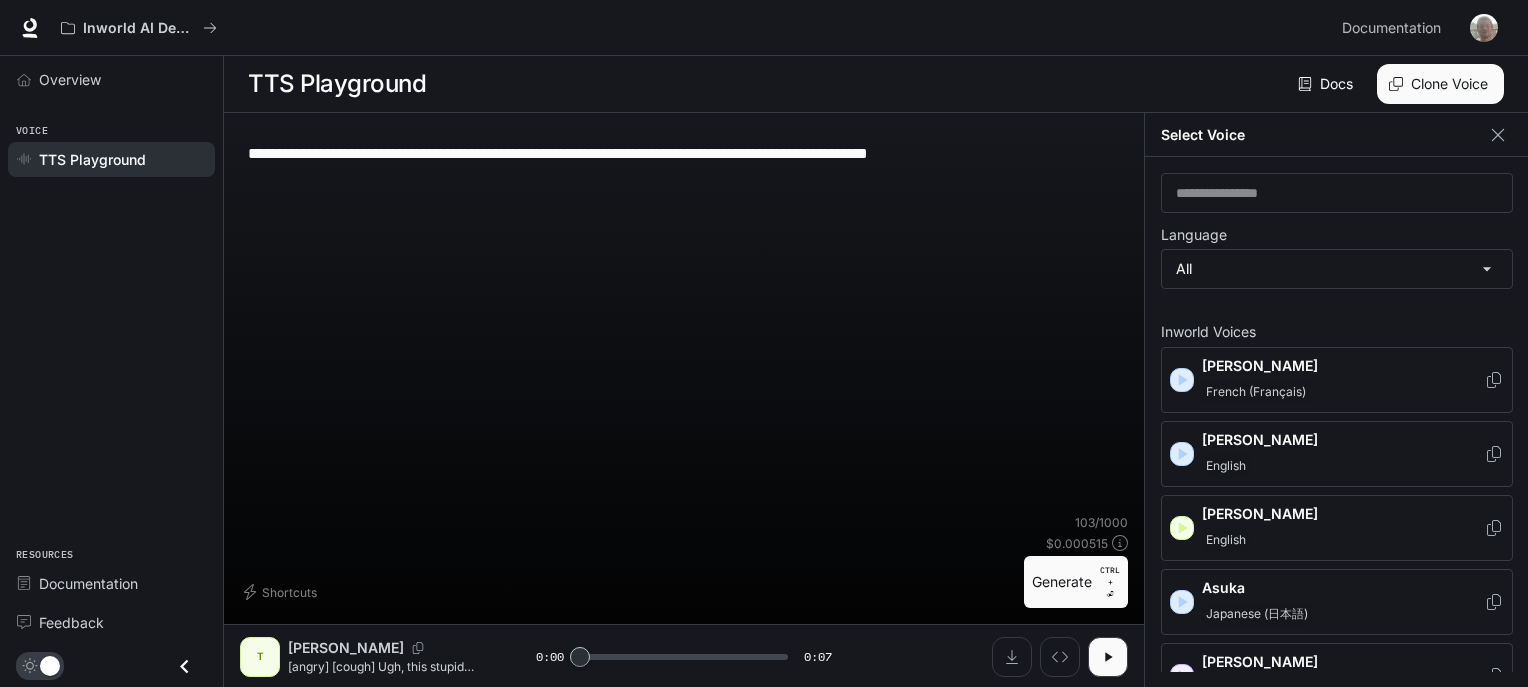 scroll, scrollTop: 0, scrollLeft: 0, axis: both 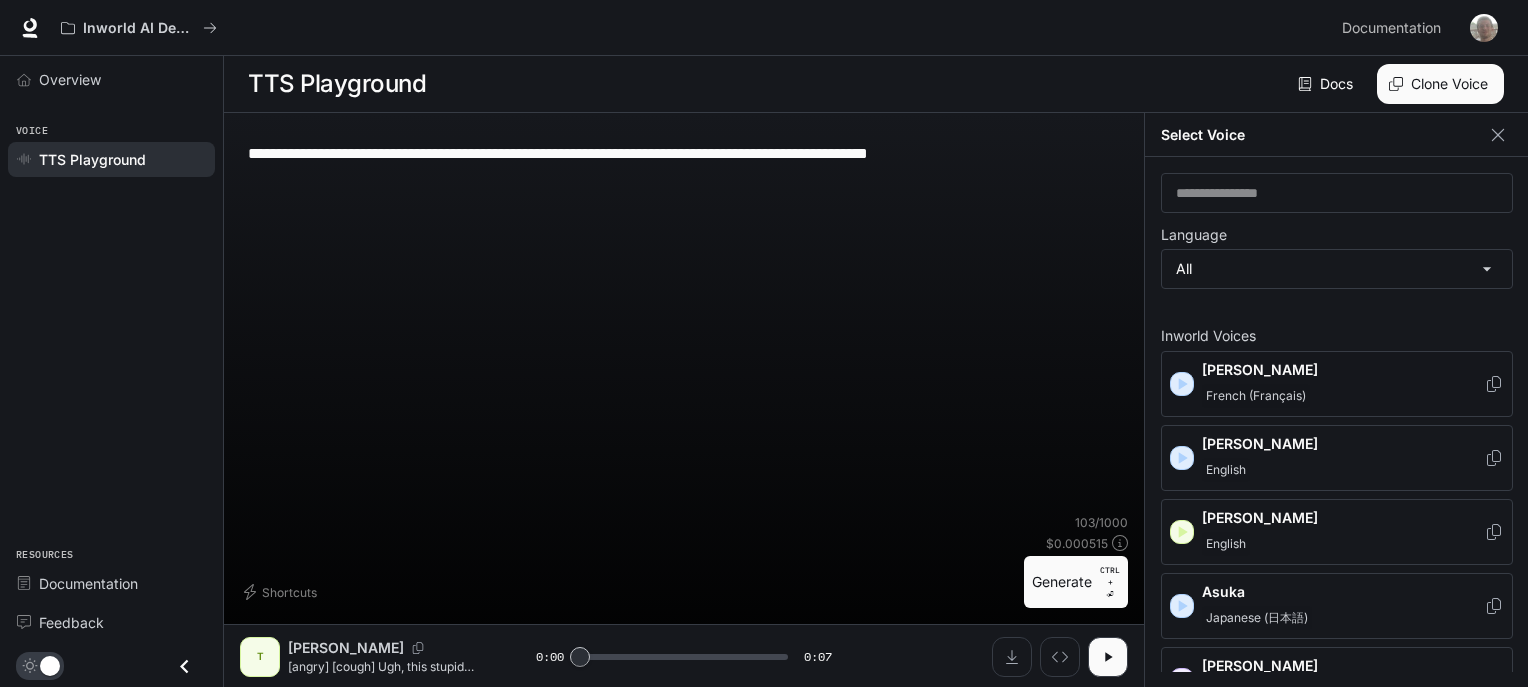 click on "French (Français)" at bounding box center (1256, 396) 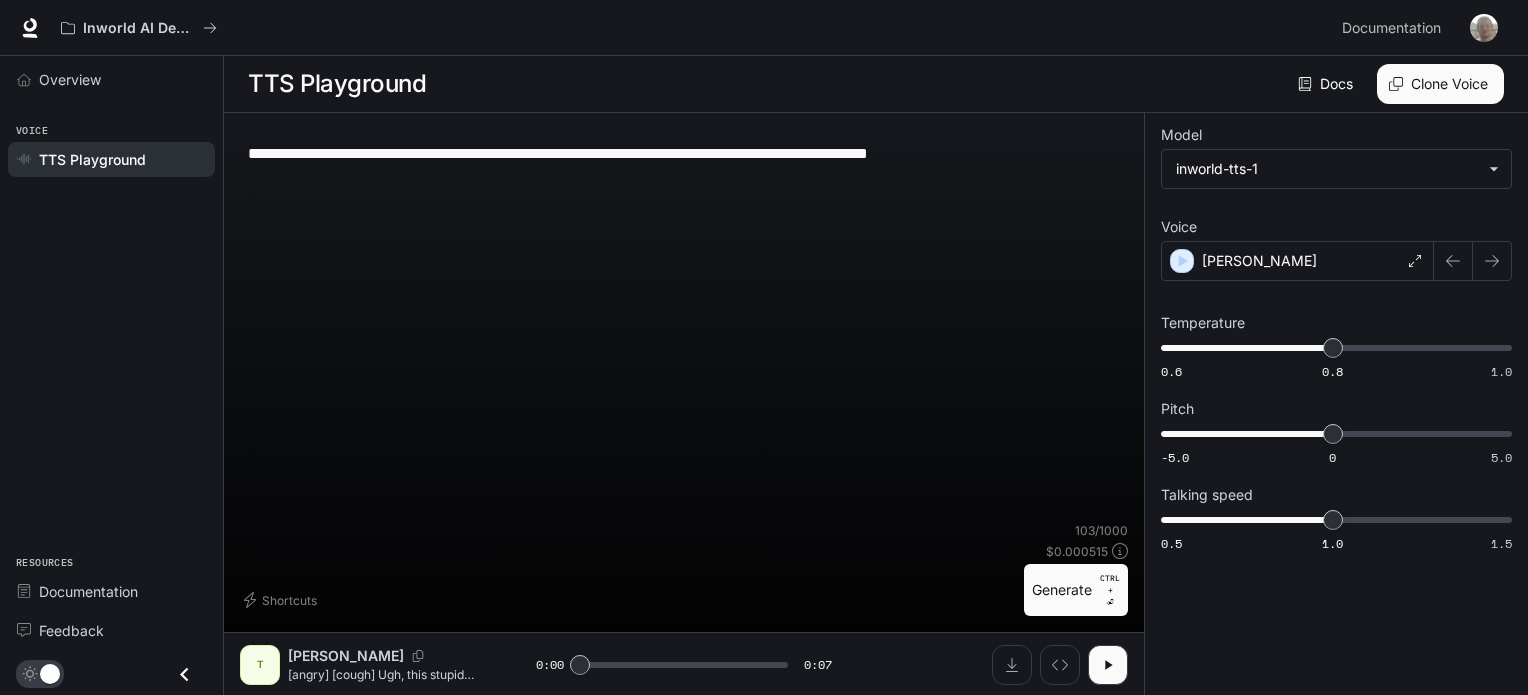 click on "Generate CTRL +  ⏎" at bounding box center [1076, 590] 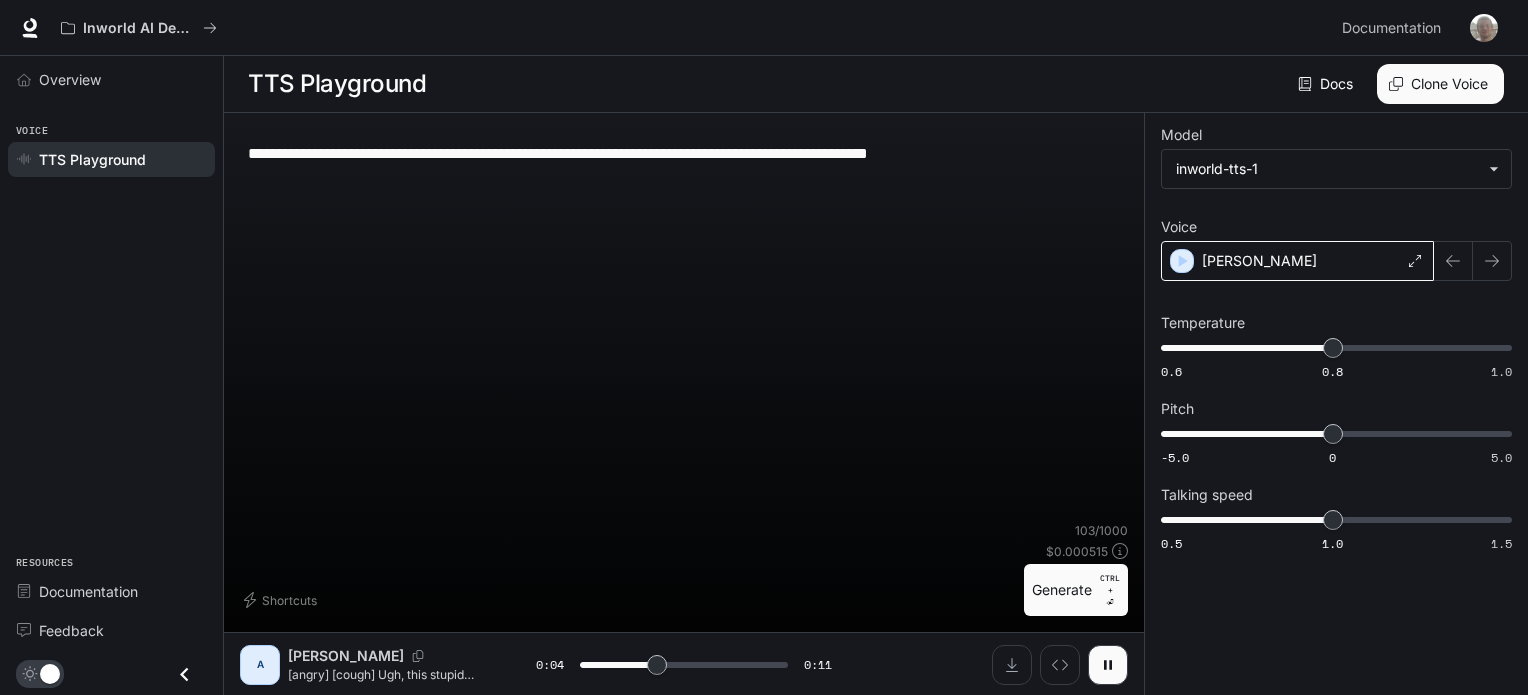 click on "[PERSON_NAME]" at bounding box center (1297, 261) 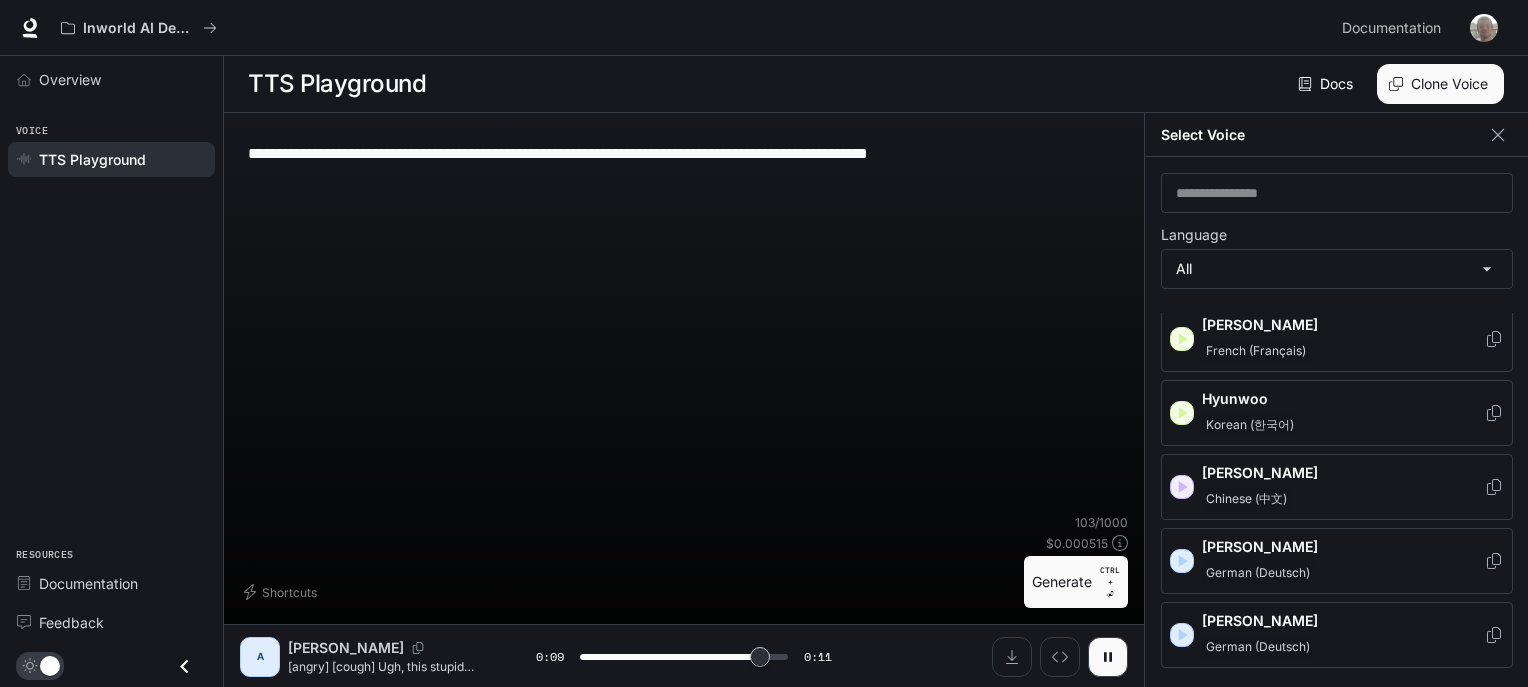 scroll, scrollTop: 1200, scrollLeft: 0, axis: vertical 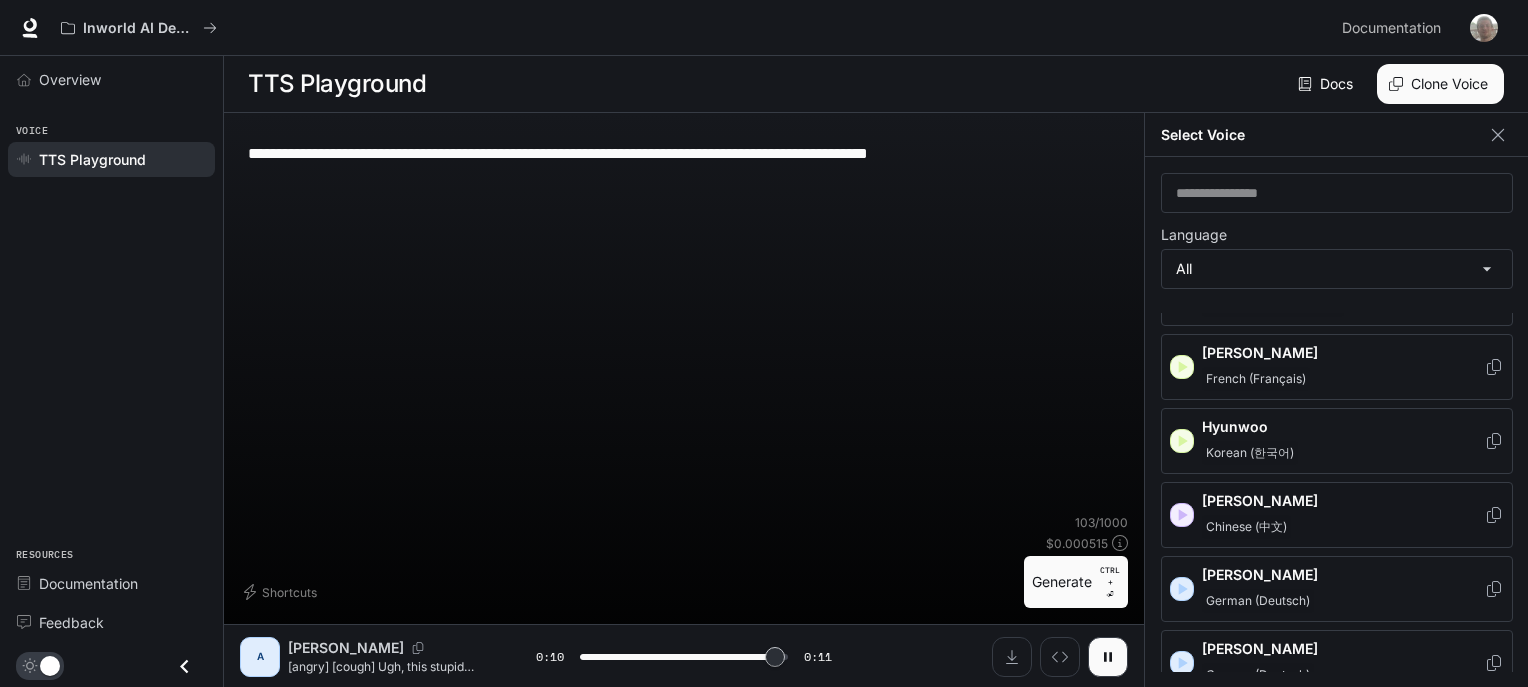 click on "[PERSON_NAME]" at bounding box center (1343, 501) 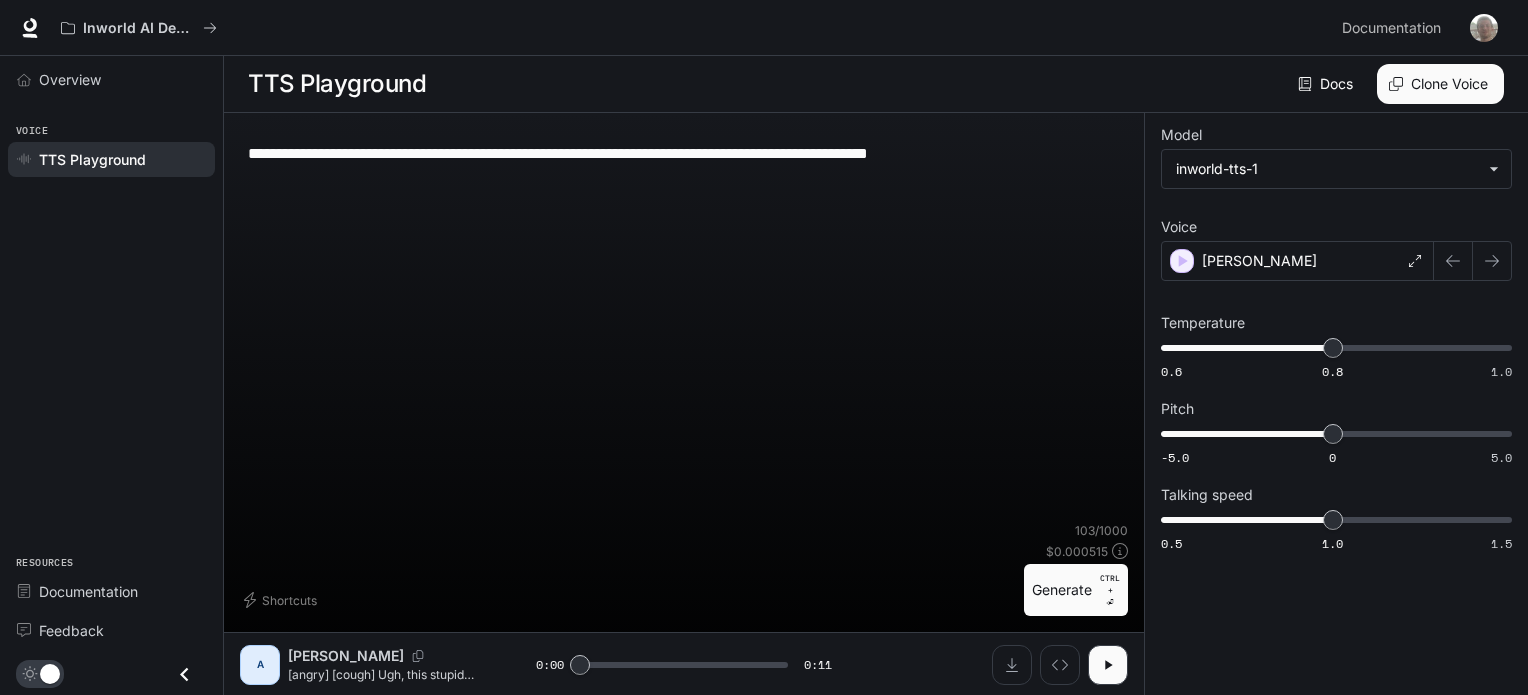 click on "Generate CTRL +  ⏎" at bounding box center (1076, 590) 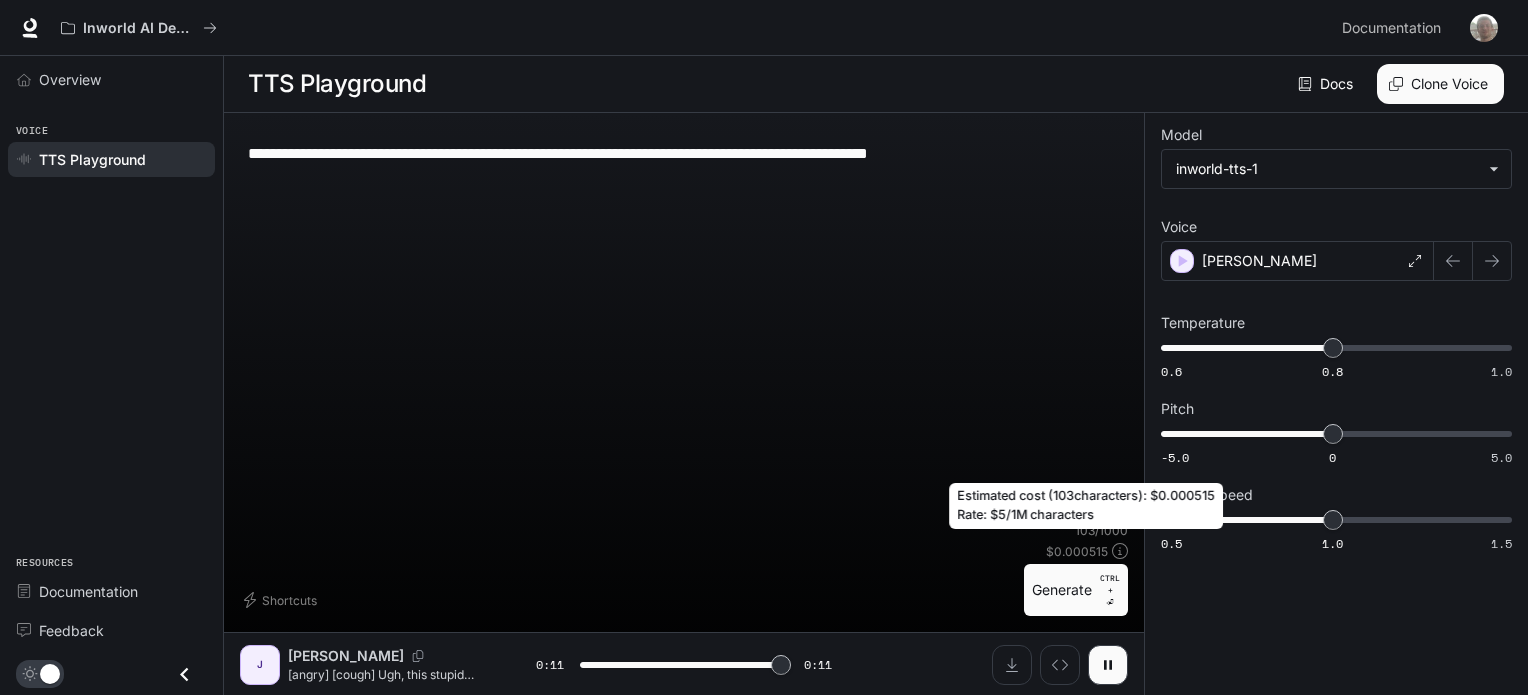 type on "*" 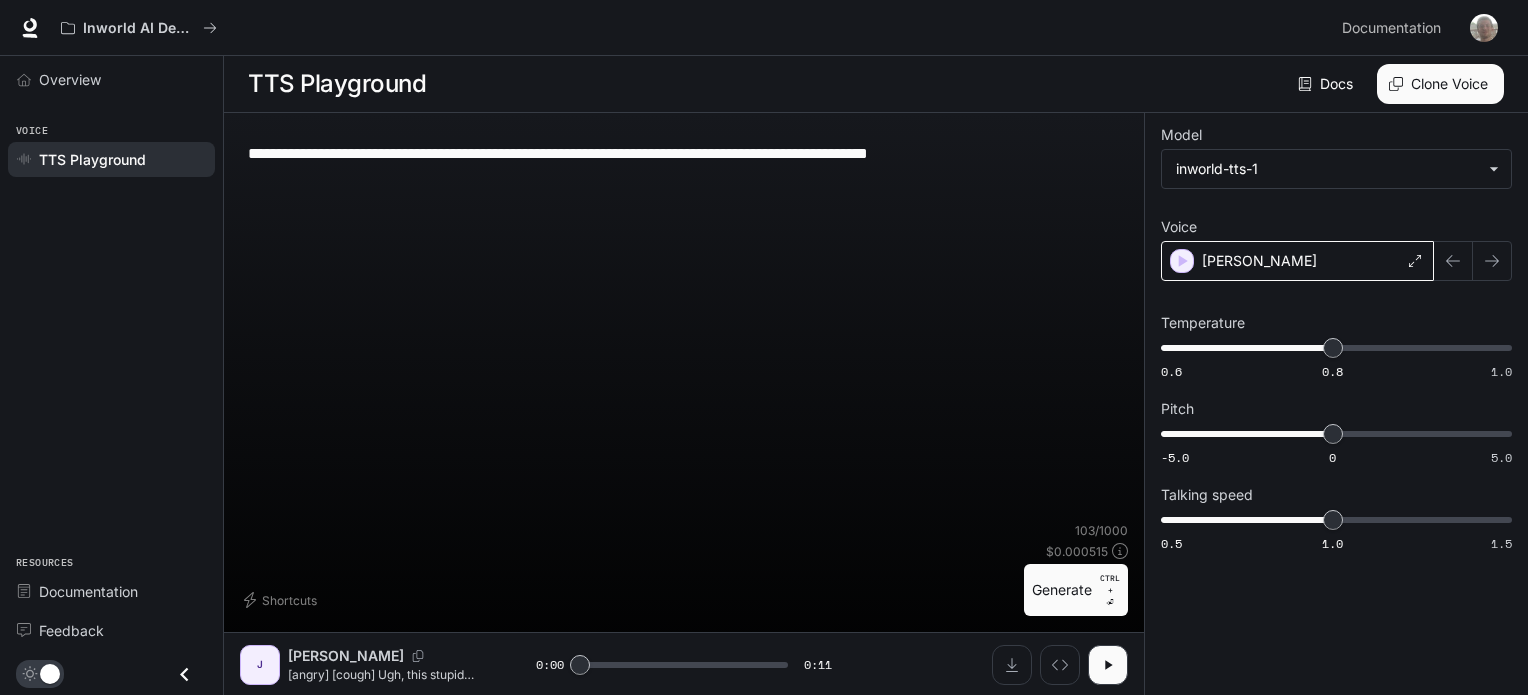 click on "[PERSON_NAME]" at bounding box center [1297, 261] 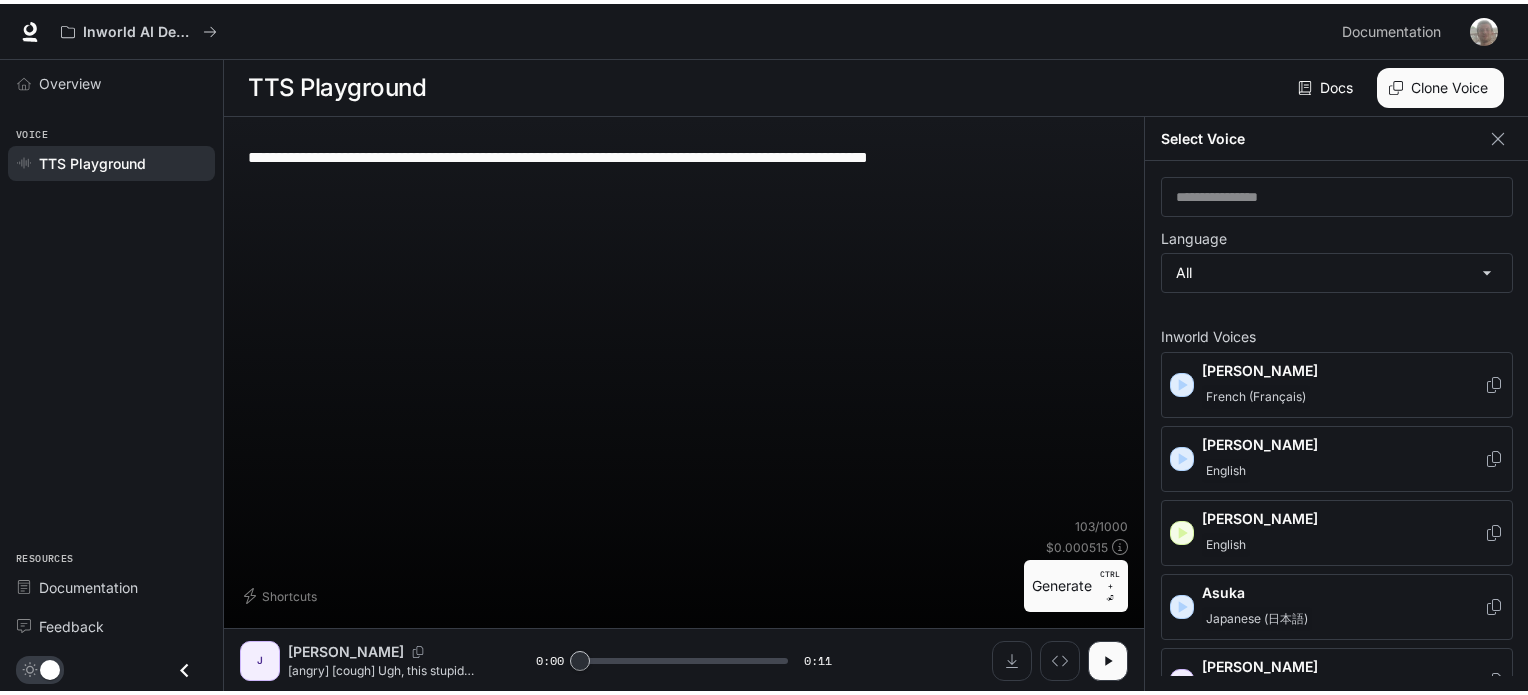 scroll, scrollTop: 0, scrollLeft: 0, axis: both 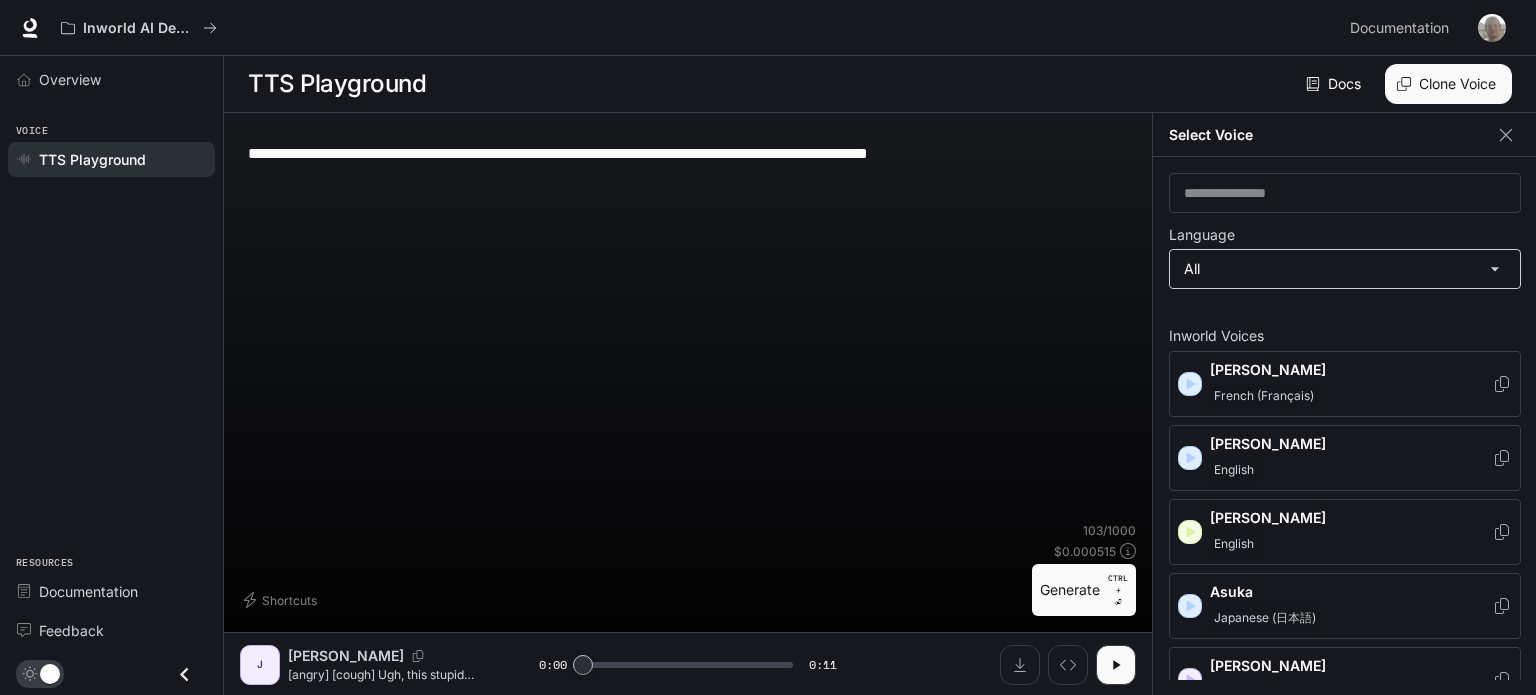 click on "**********" at bounding box center [768, 348] 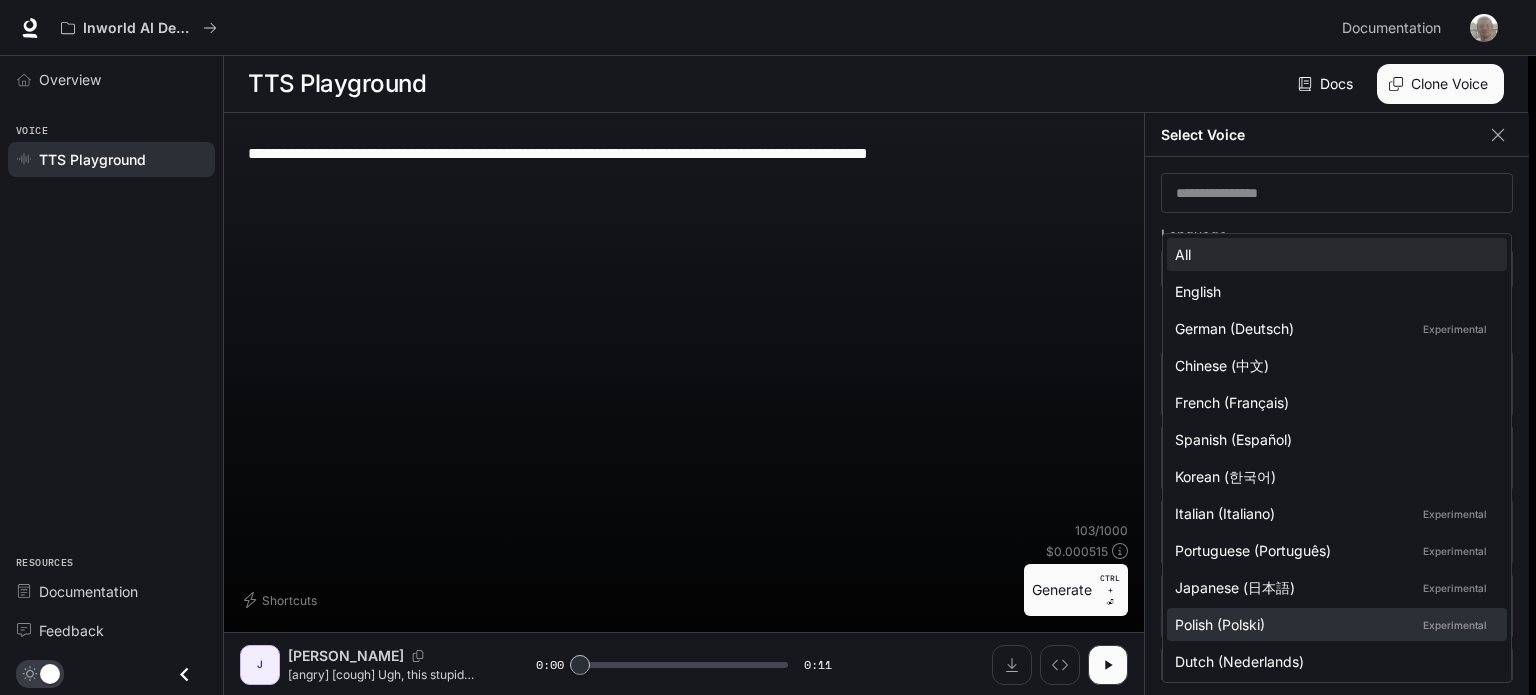 click on "Polish (Polski) Experimental" at bounding box center [1337, 624] 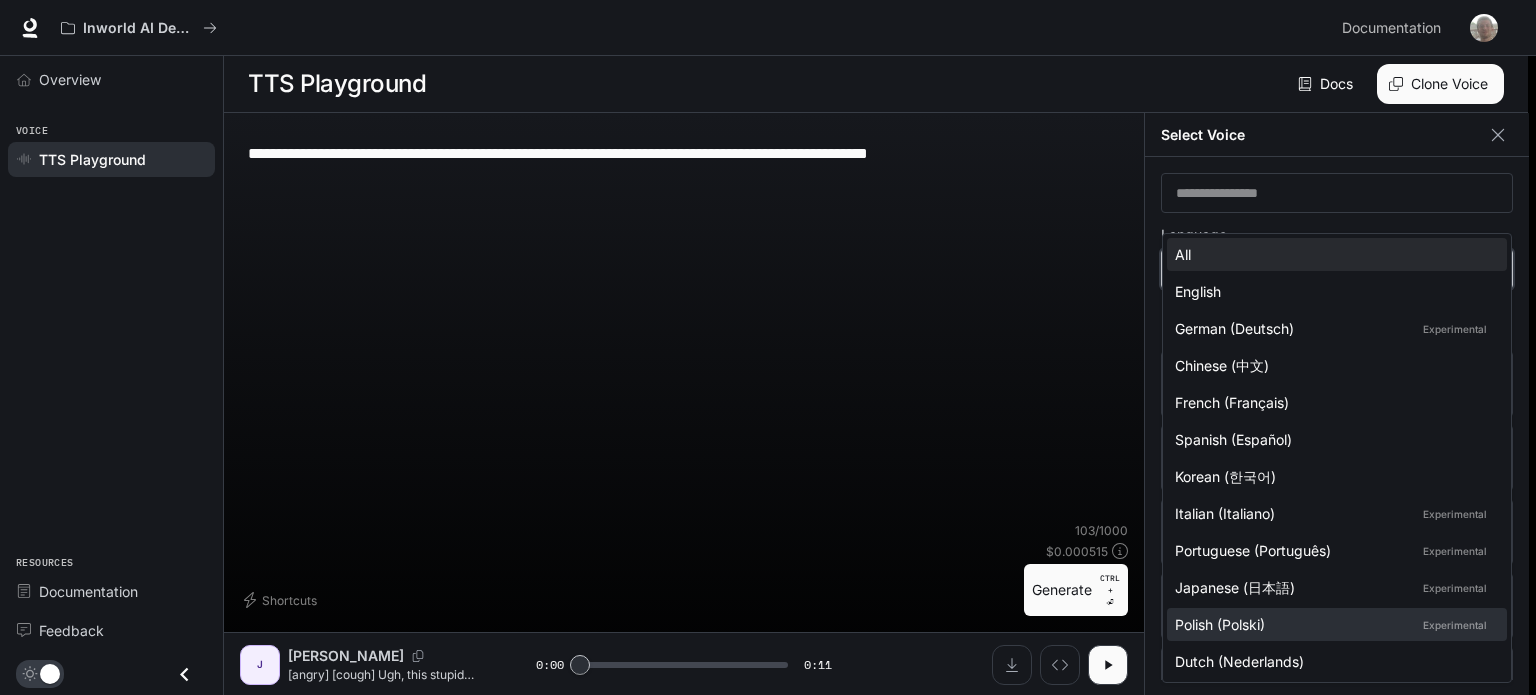 type on "*****" 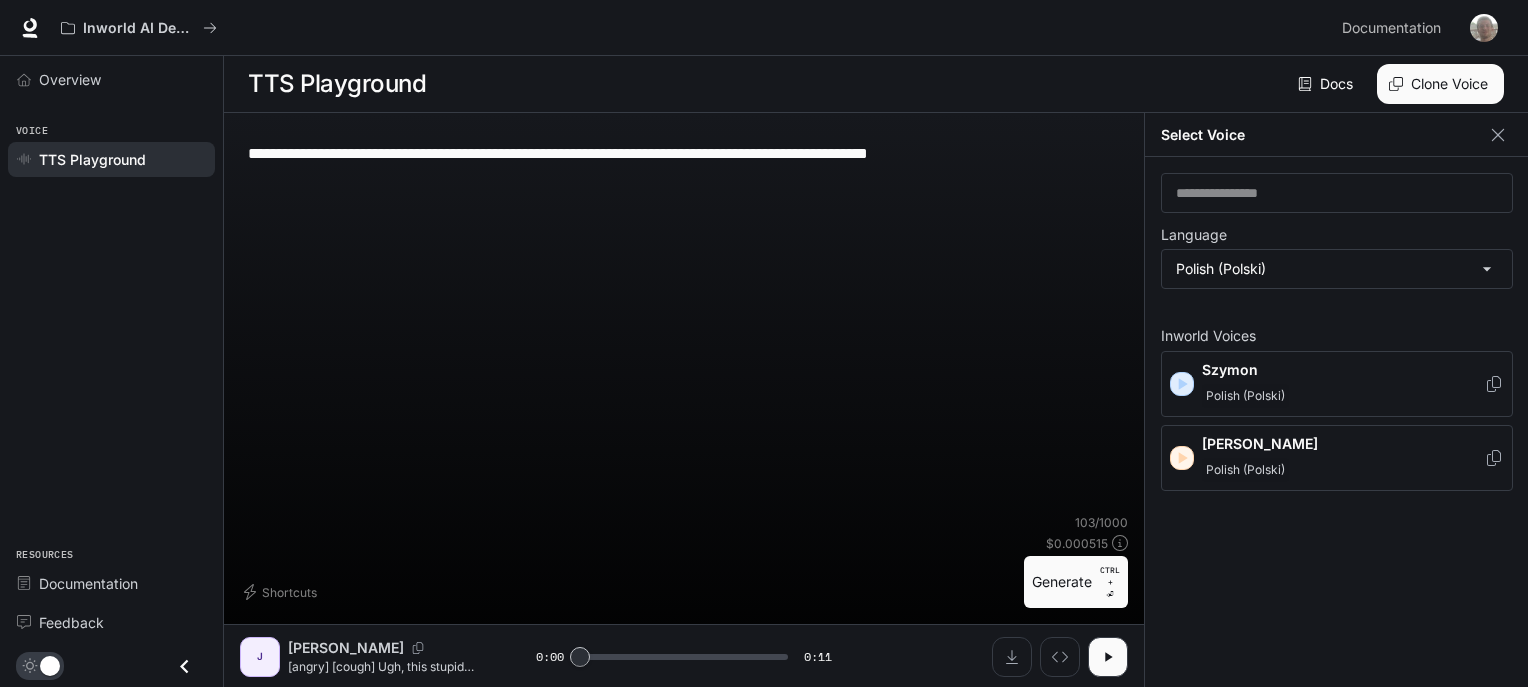 click on "**********" at bounding box center [684, 321] 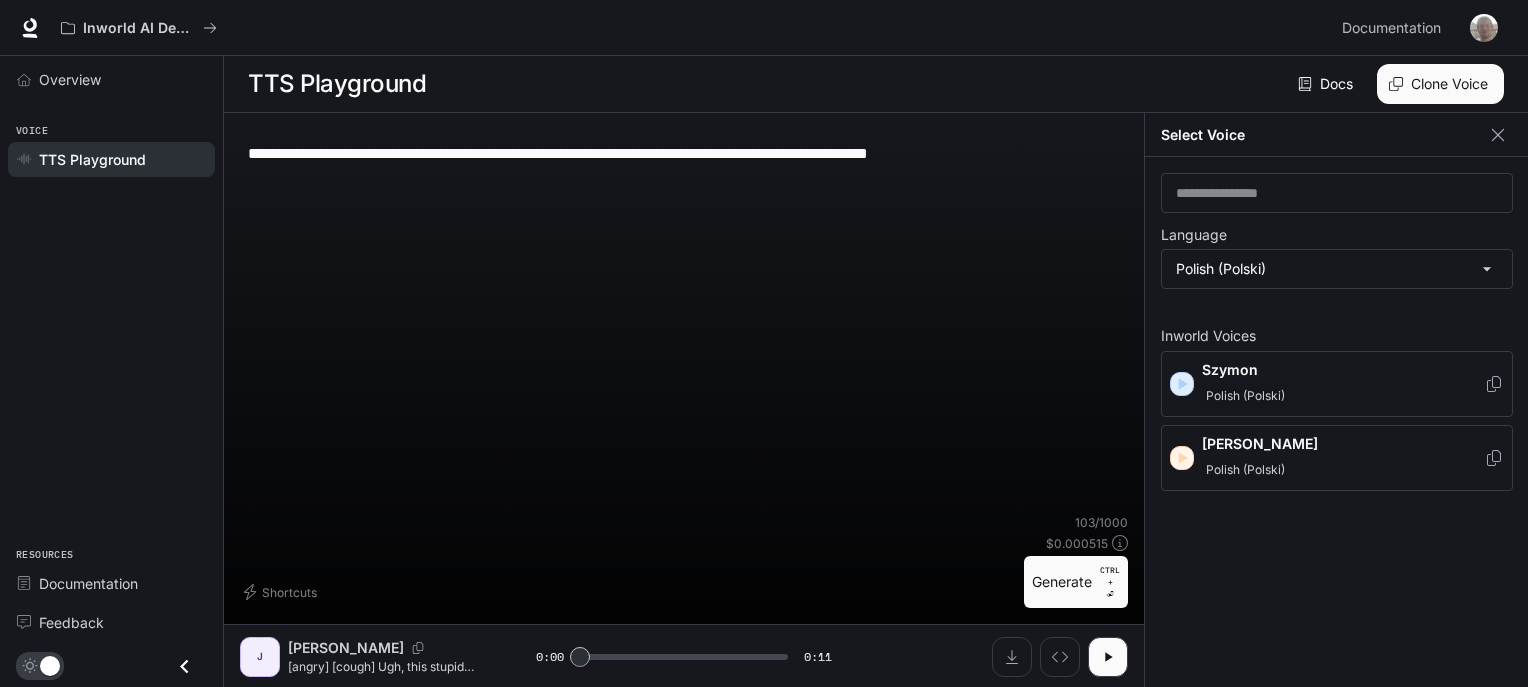 click on "**********" at bounding box center [684, 153] 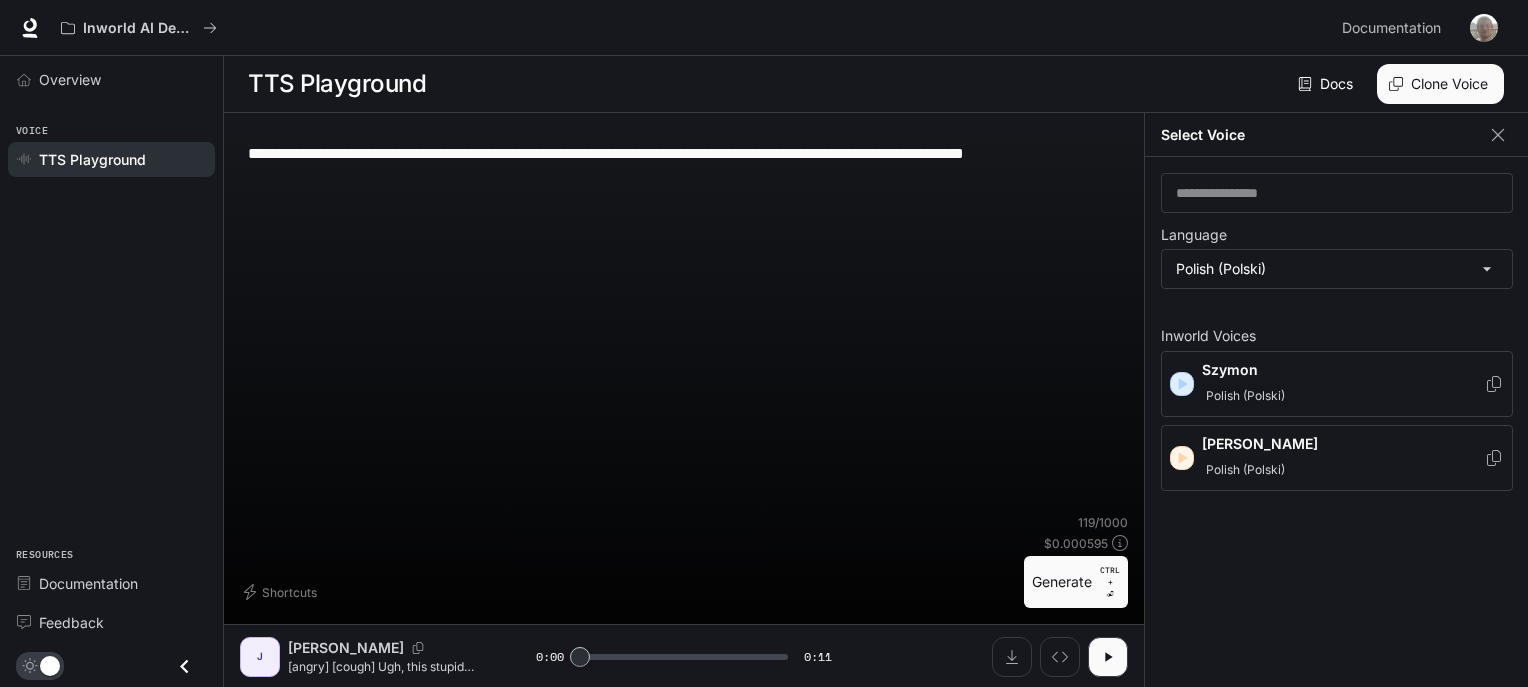 type on "**********" 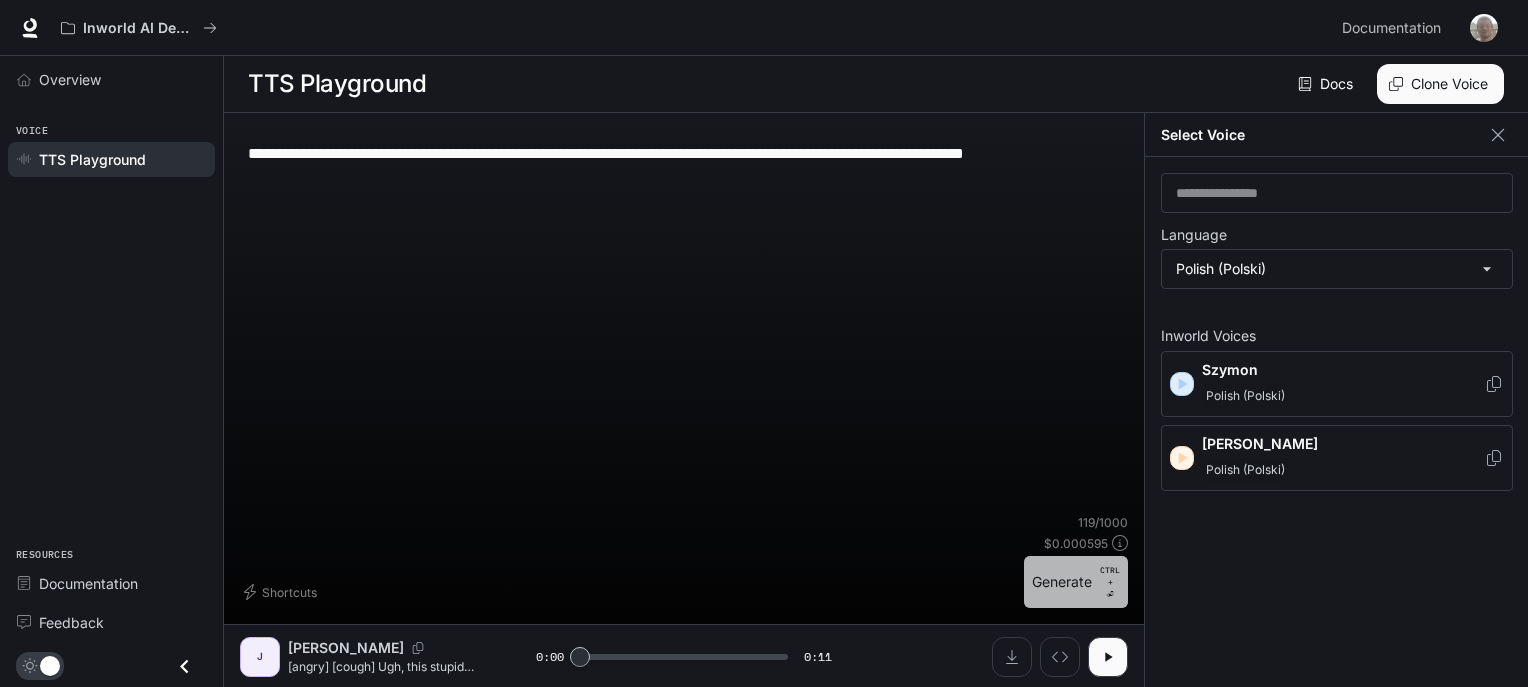 click on "Generate CTRL +  ⏎" at bounding box center (1076, 582) 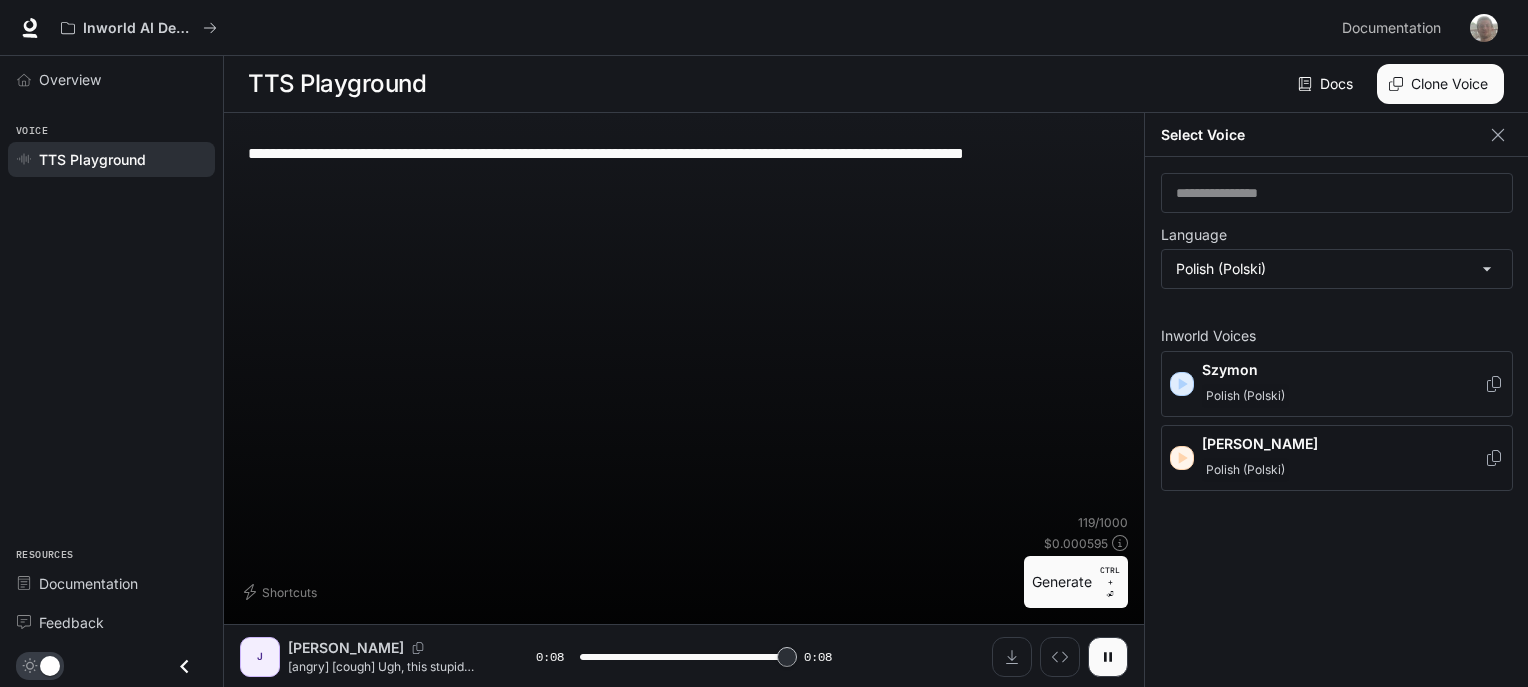 type on "*" 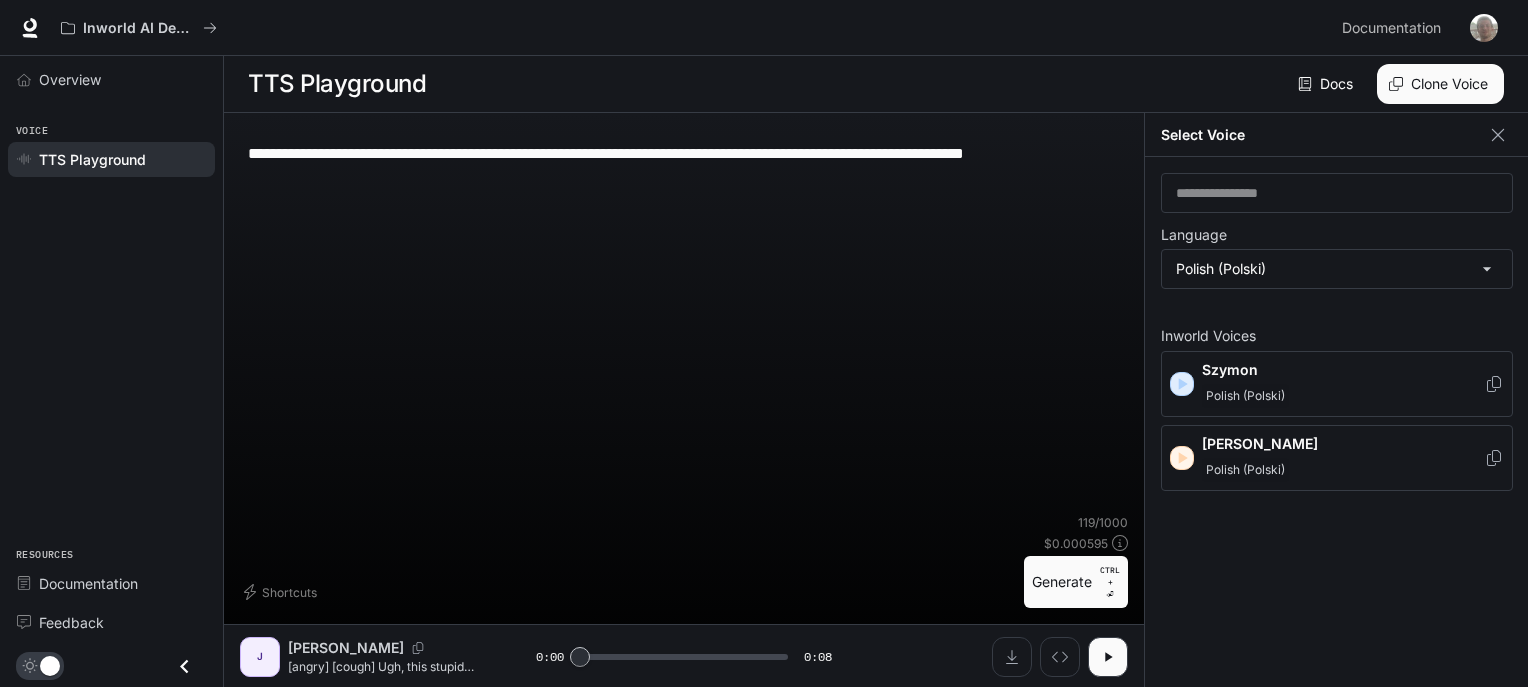 drag, startPoint x: 999, startPoint y: 155, endPoint x: 125, endPoint y: 141, distance: 874.1121 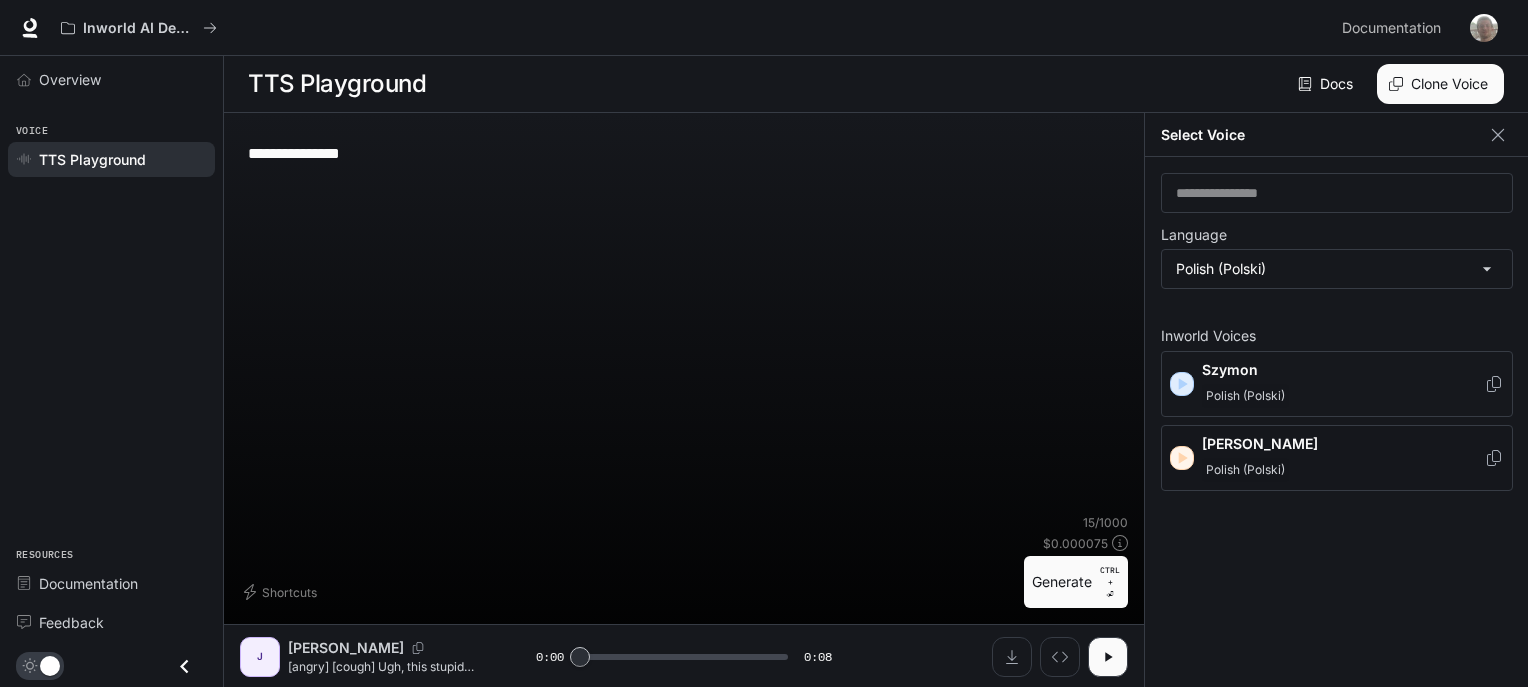 type on "**********" 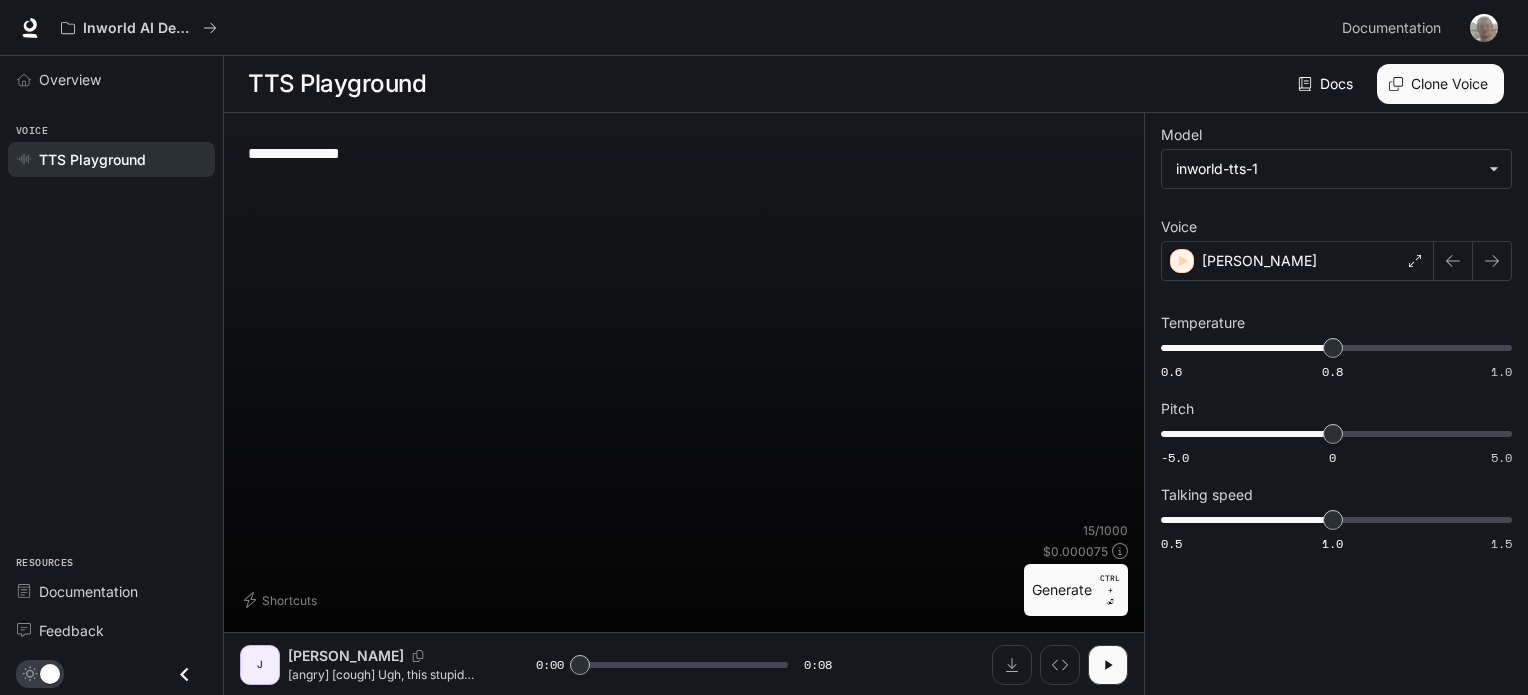 click on "Generate CTRL +  ⏎" at bounding box center (1076, 590) 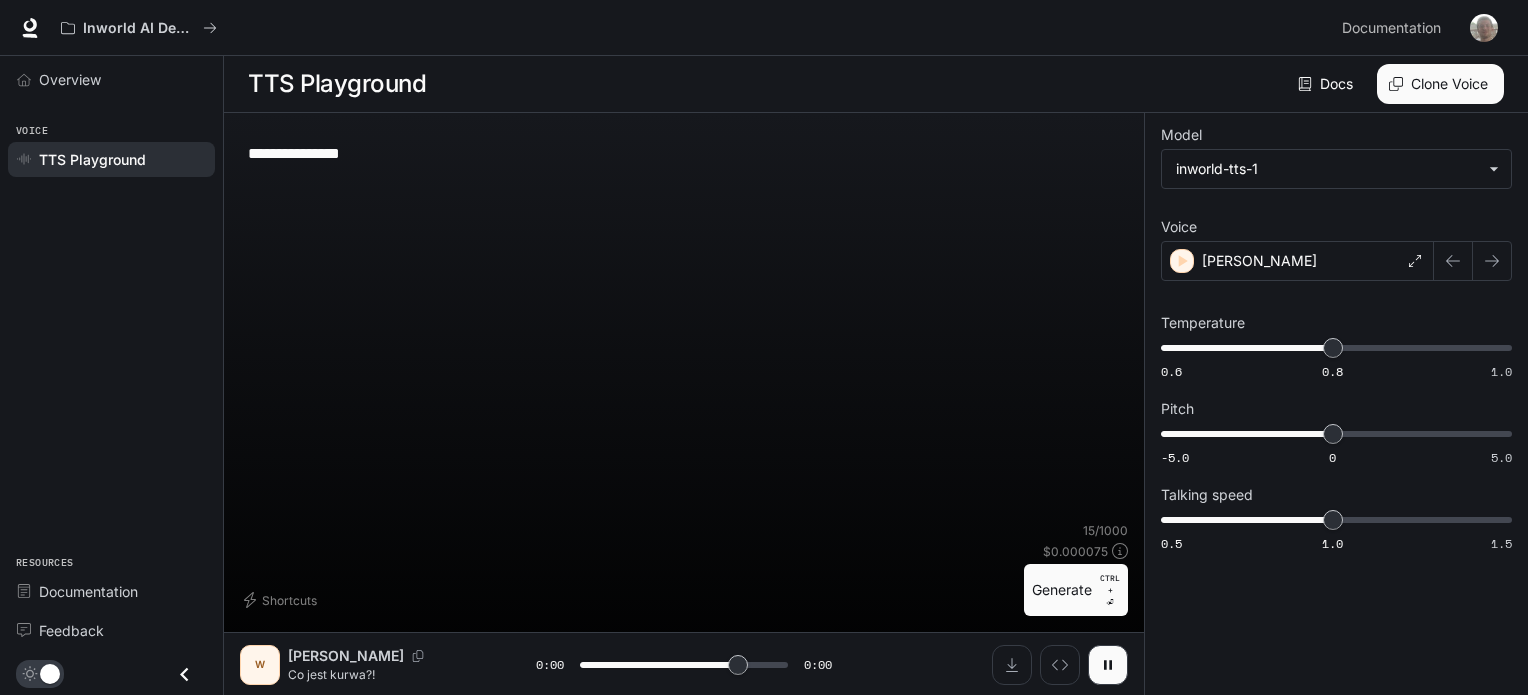 type on "*" 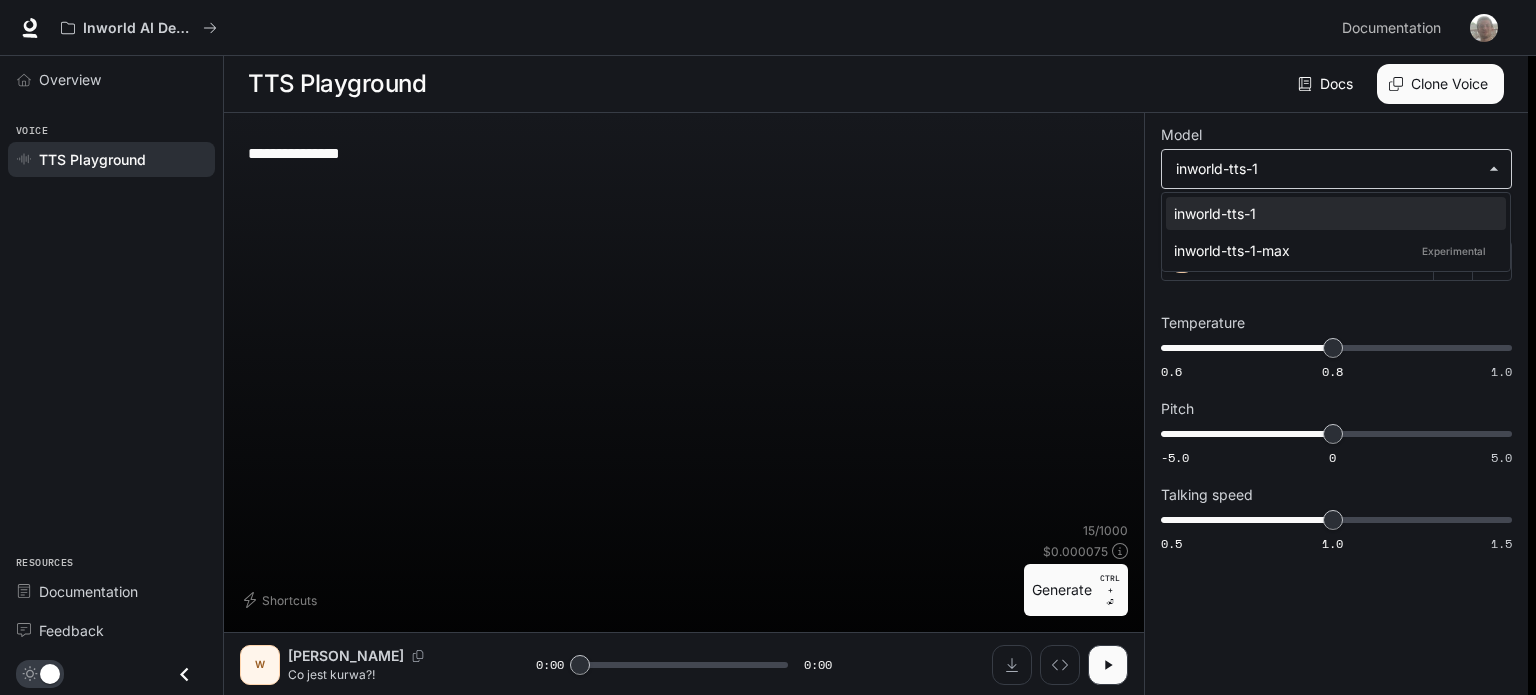 click on "**********" at bounding box center (768, 348) 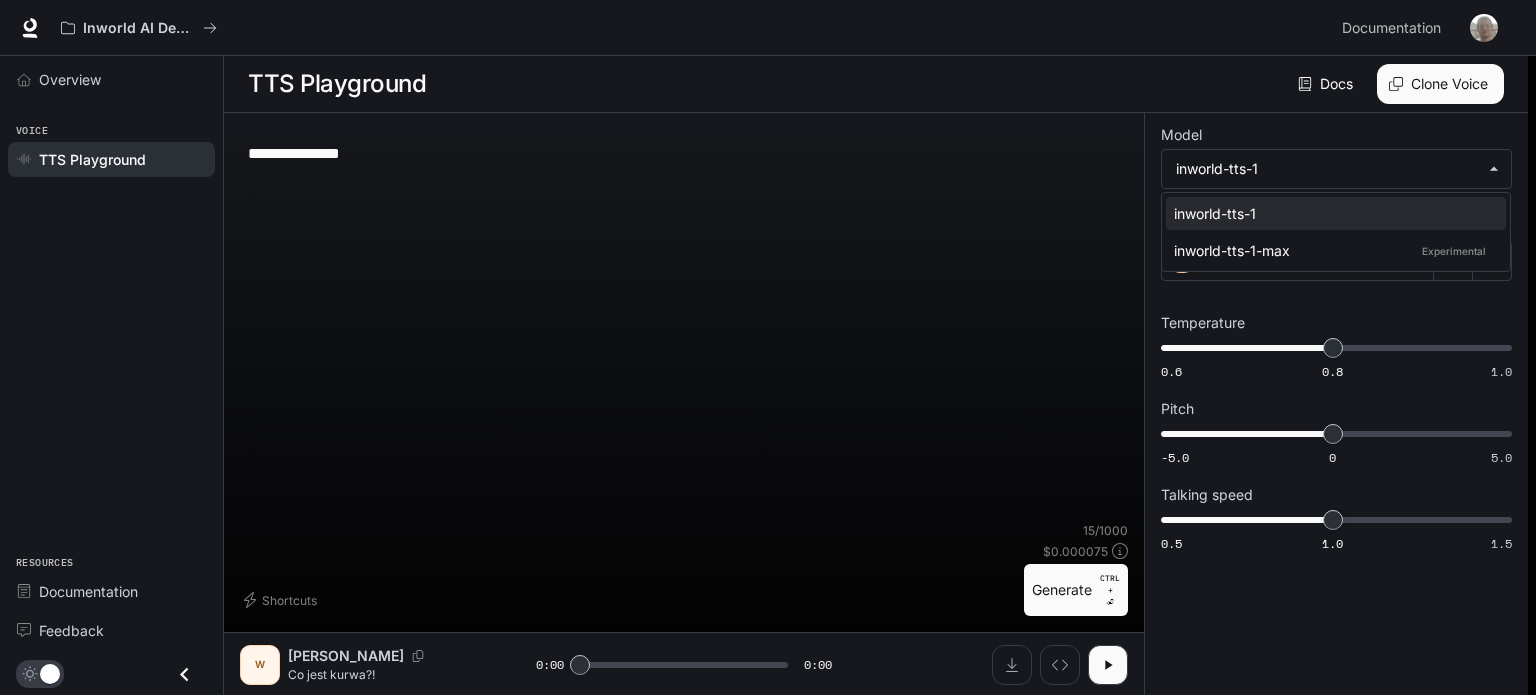 click at bounding box center [768, 347] 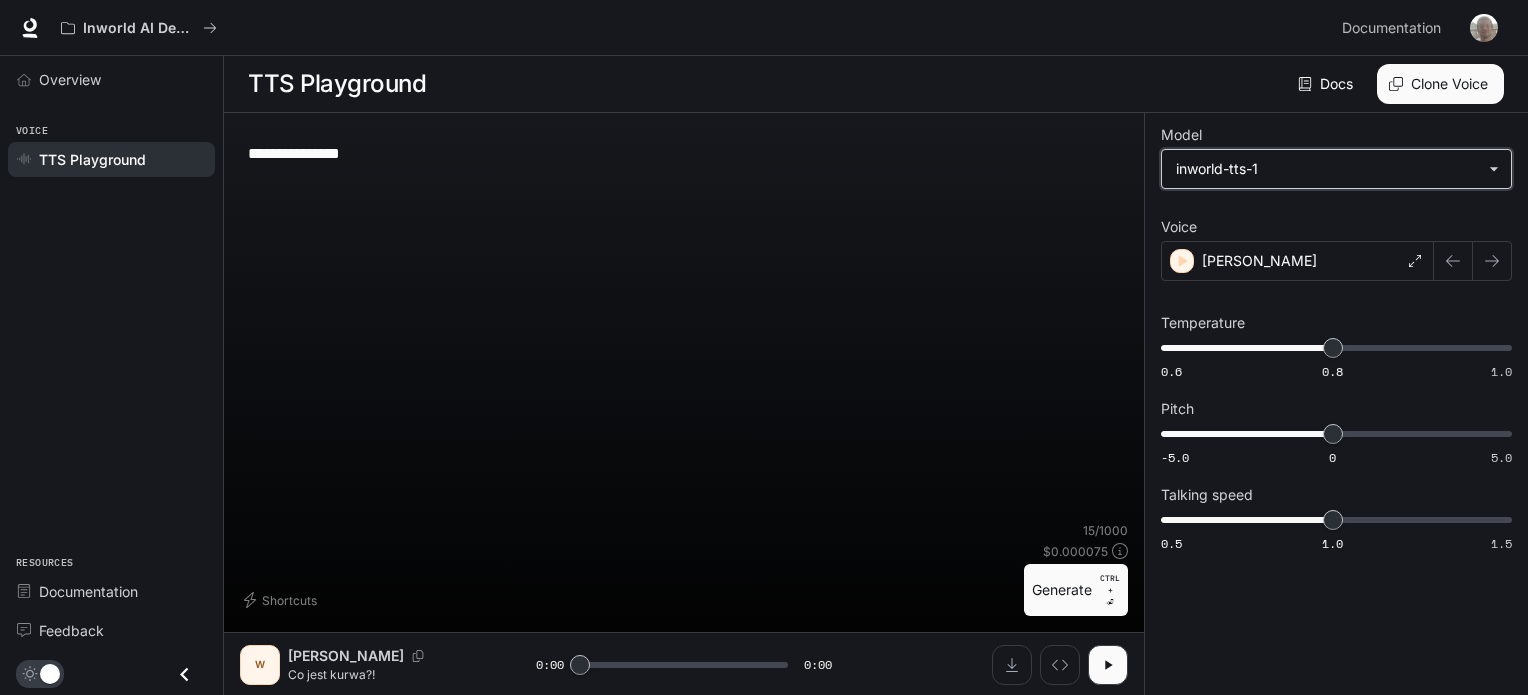scroll, scrollTop: 0, scrollLeft: 0, axis: both 